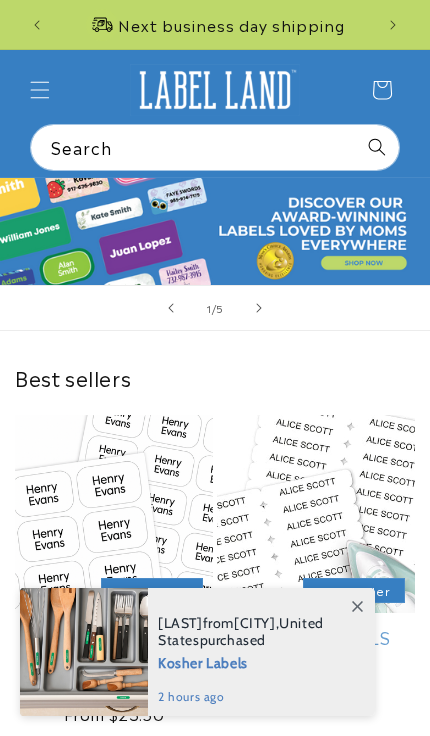 scroll, scrollTop: 0, scrollLeft: 0, axis: both 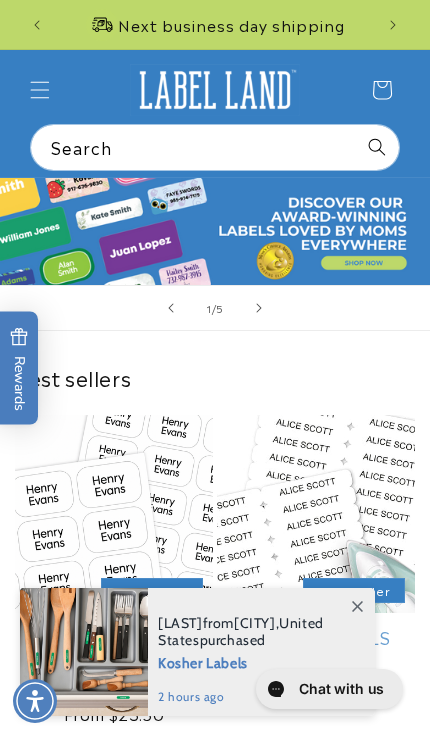 click at bounding box center (357, 606) 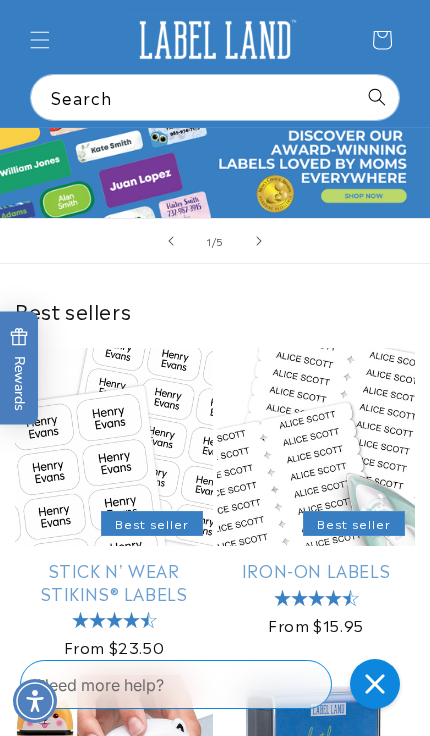 scroll, scrollTop: 24, scrollLeft: 0, axis: vertical 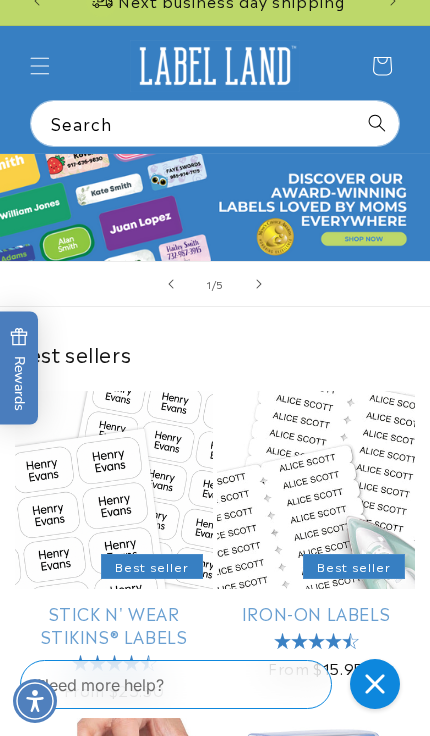 click 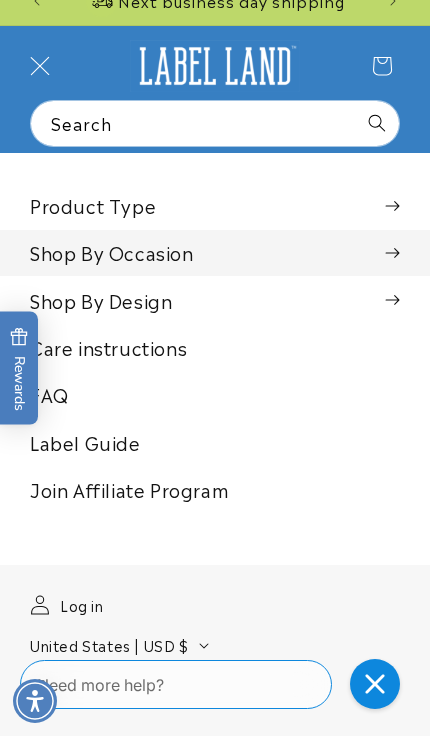click on "Shop By Occasion" at bounding box center (215, 252) 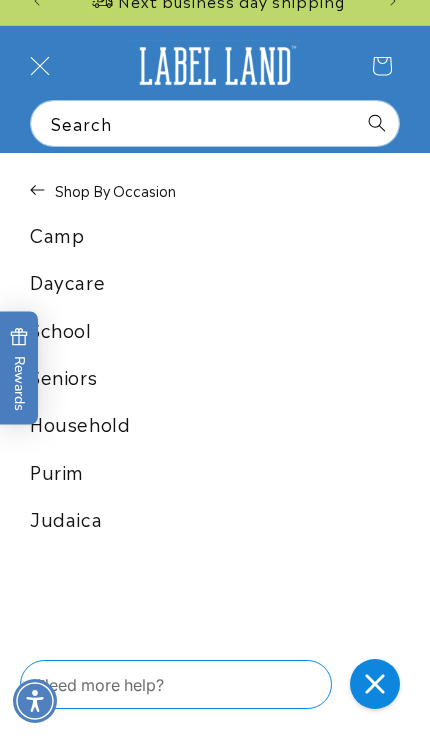 click on "Daycare" at bounding box center (215, 281) 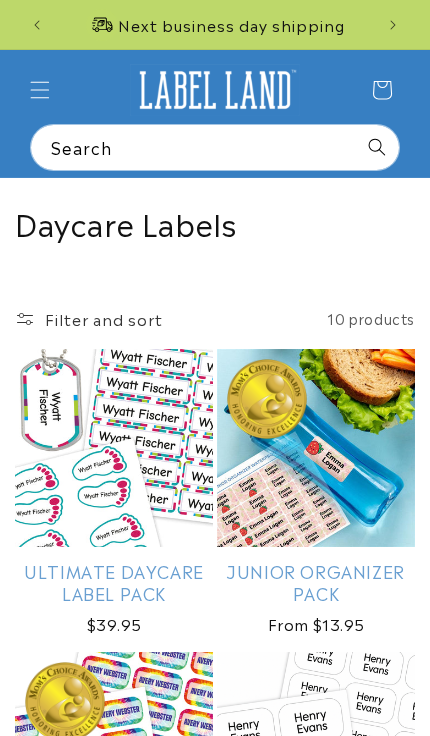 scroll, scrollTop: 0, scrollLeft: 0, axis: both 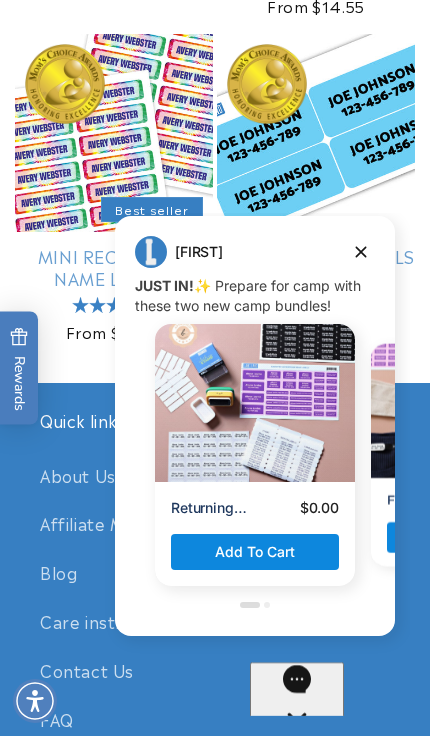 click on "Quick links
About Us
Affiliate Marketing
Blog
Care instructions
Contact Us
FAQ
Gift Cards
Refer A Friend" at bounding box center (215, 1155) 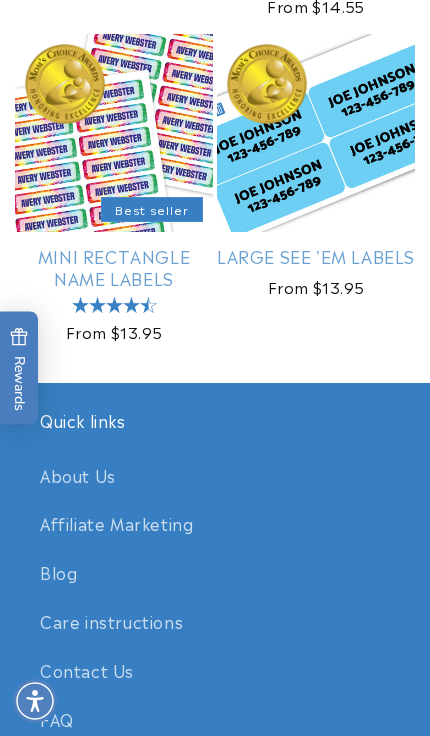 click on "Large See 'em Labels" at bounding box center (316, 256) 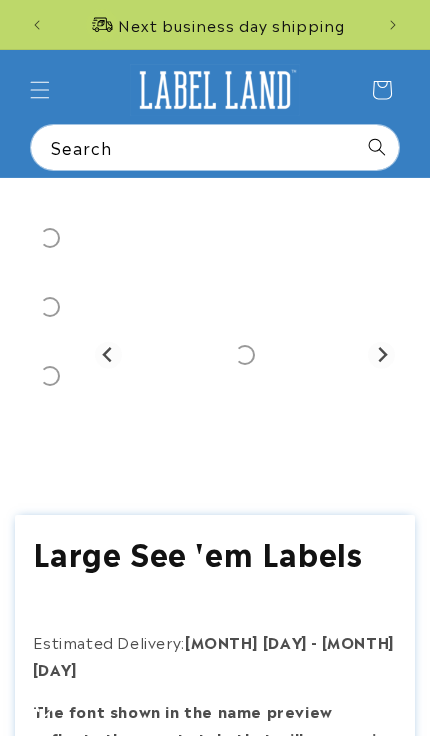 scroll, scrollTop: 0, scrollLeft: 0, axis: both 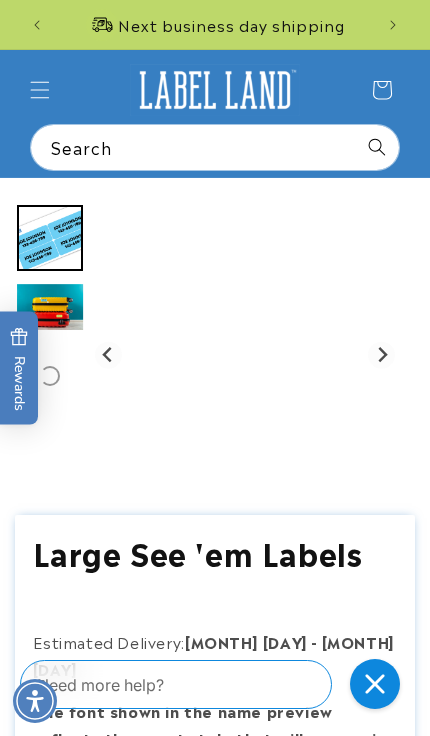 click 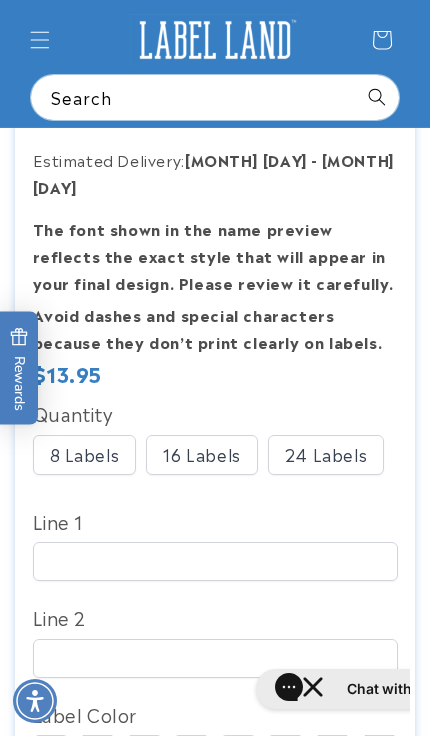 scroll, scrollTop: 480, scrollLeft: 0, axis: vertical 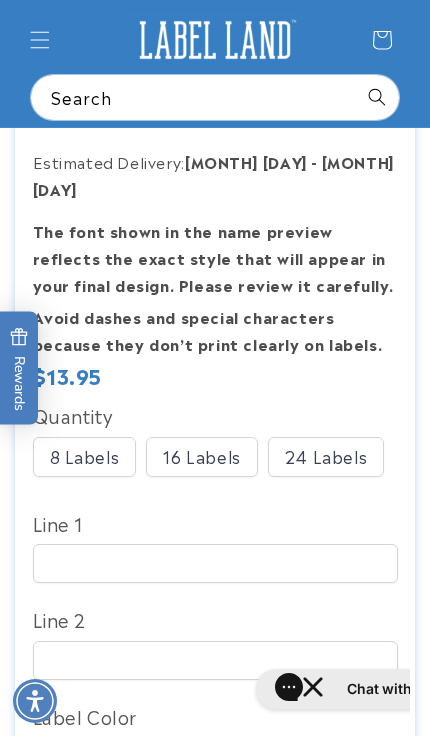 click on "16 Labels" at bounding box center (201, 457) 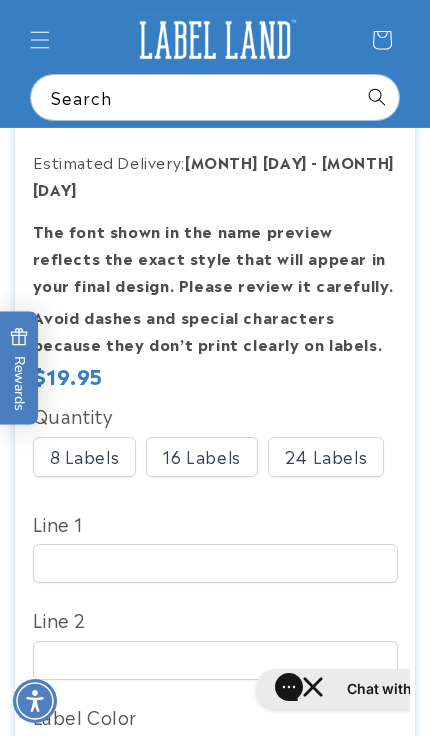 type 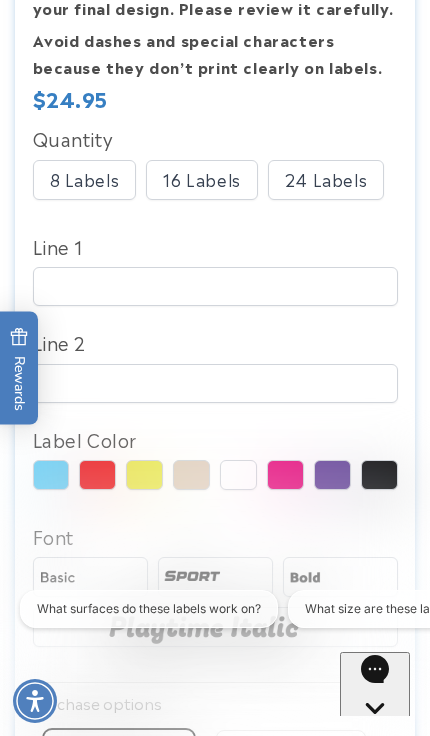 scroll, scrollTop: 757, scrollLeft: 0, axis: vertical 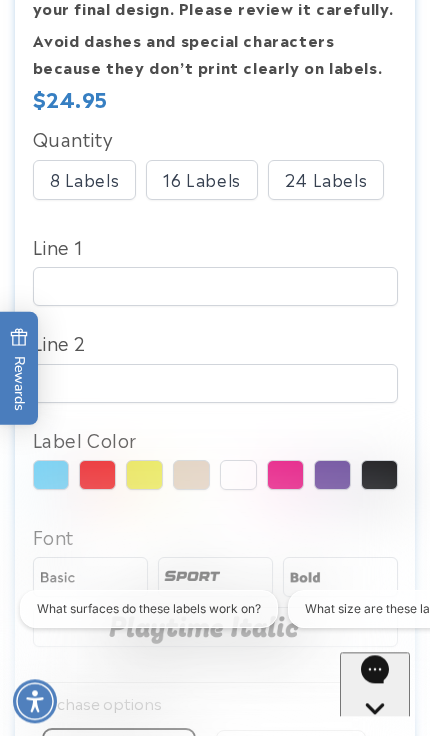 click on "What surfaces do these labels work on?" at bounding box center [149, 609] 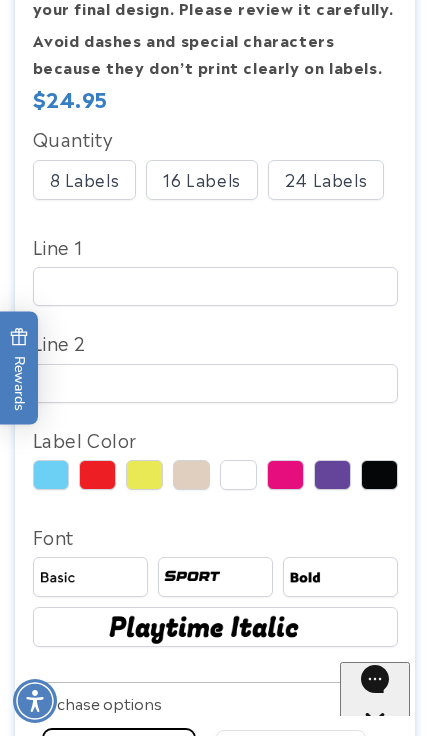 scroll, scrollTop: 0, scrollLeft: 0, axis: both 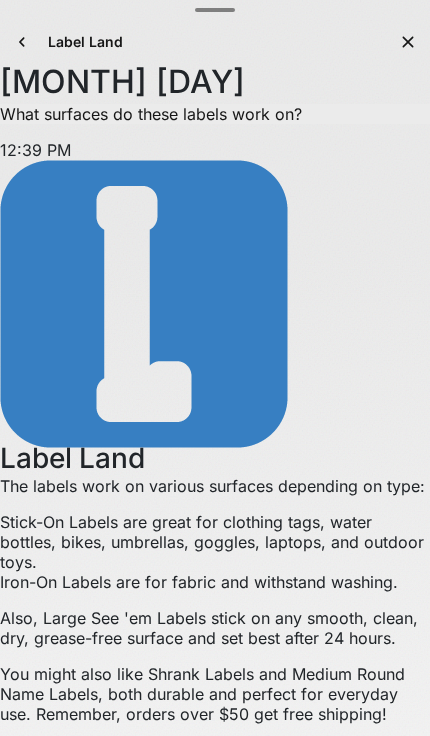 click at bounding box center (-76, 822) 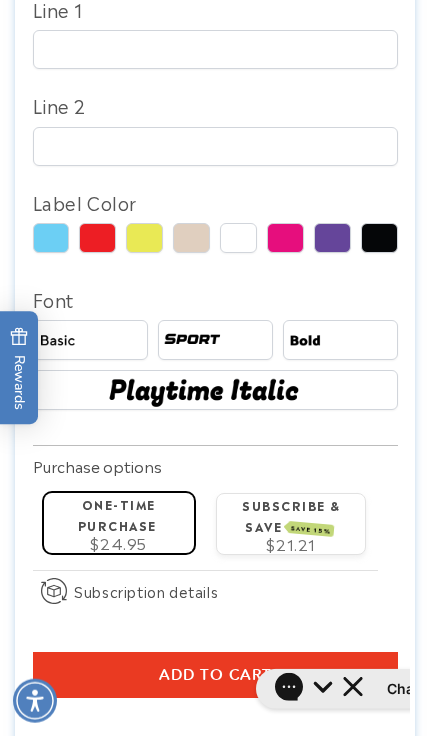 scroll, scrollTop: 993, scrollLeft: 0, axis: vertical 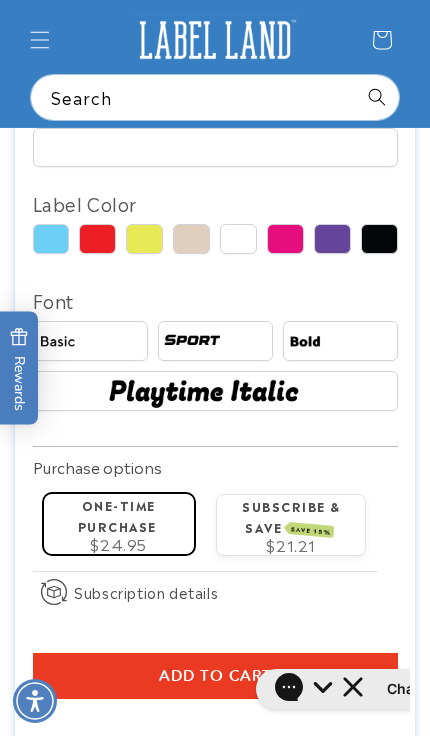 click at bounding box center [51, 239] 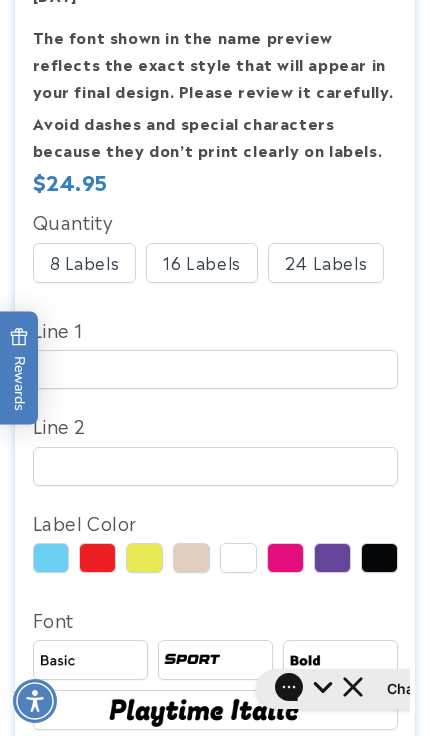 scroll, scrollTop: 688, scrollLeft: 0, axis: vertical 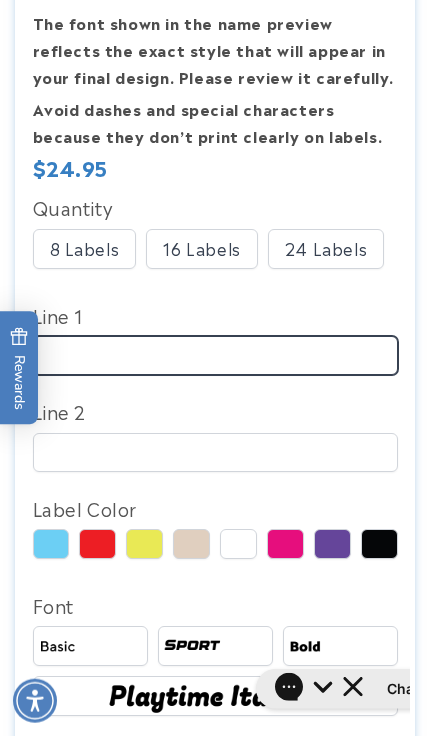 click on "Line 1" at bounding box center [215, 355] 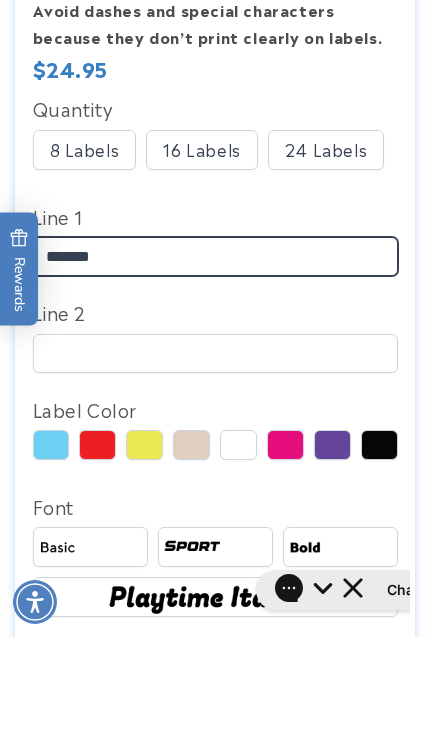 type on "******" 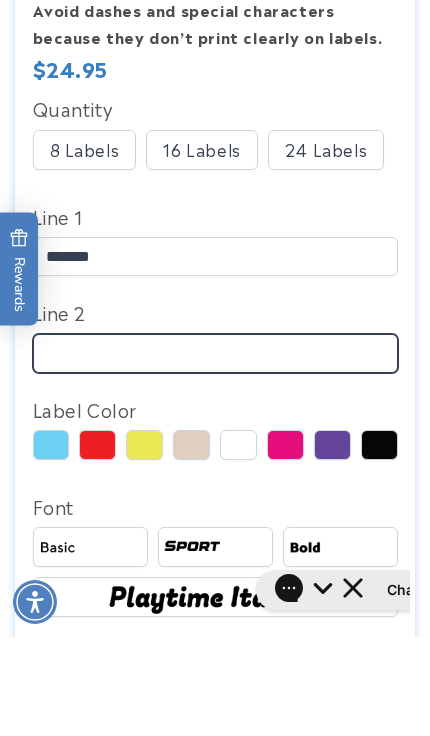 click on "Line 2" at bounding box center (215, 452) 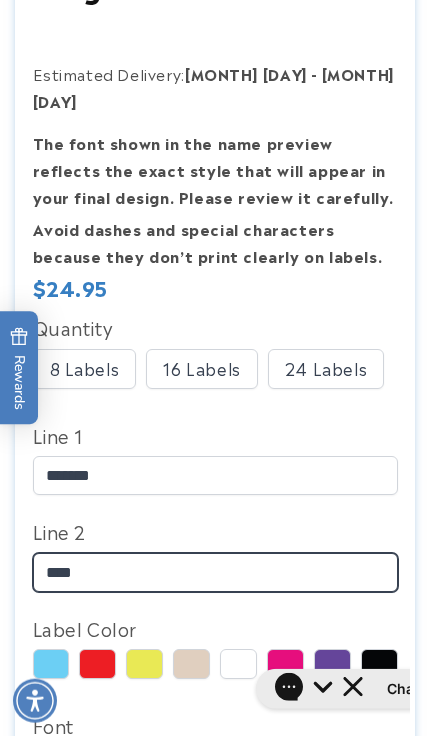 click on "***" at bounding box center (215, 572) 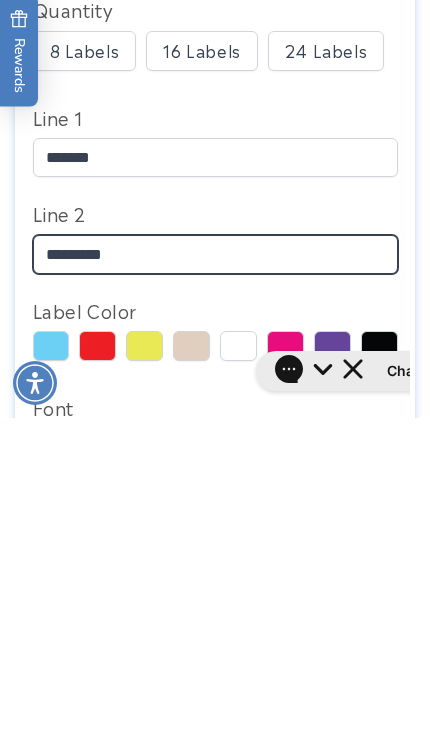 type on "********" 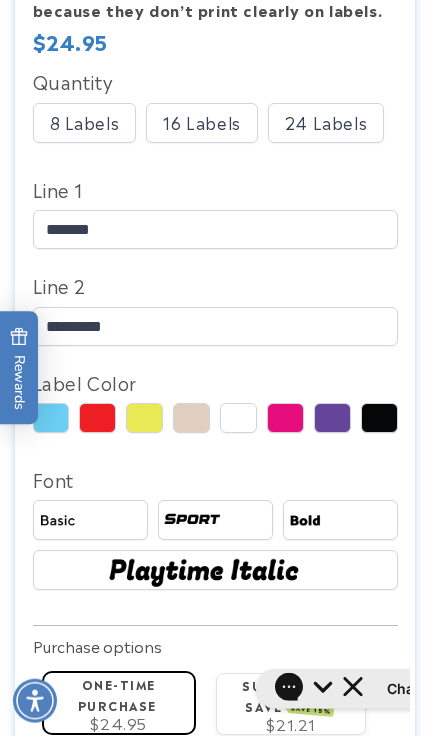 click at bounding box center (340, 520) 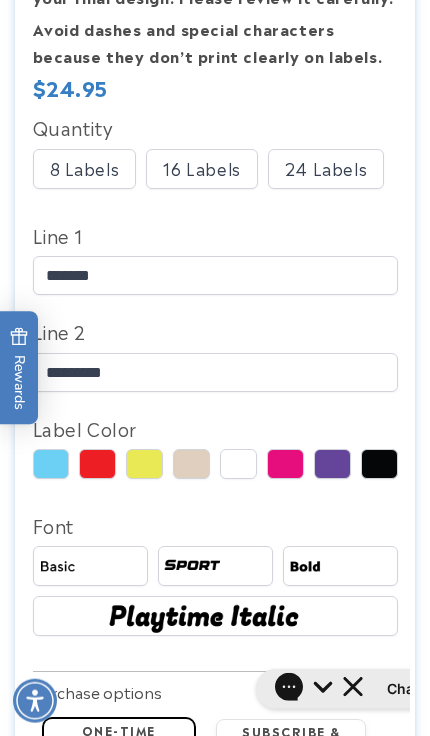 scroll, scrollTop: 777, scrollLeft: 0, axis: vertical 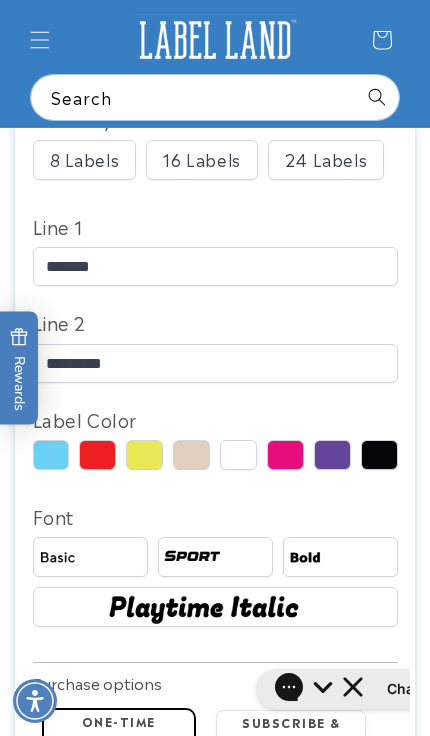 click at bounding box center (90, 557) 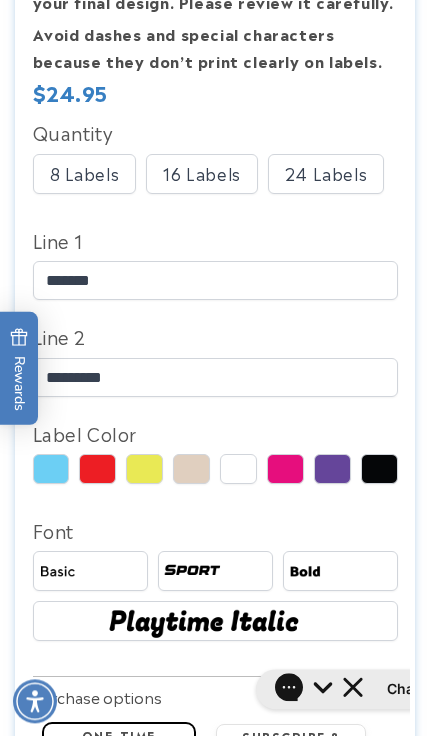 click at bounding box center [215, 621] 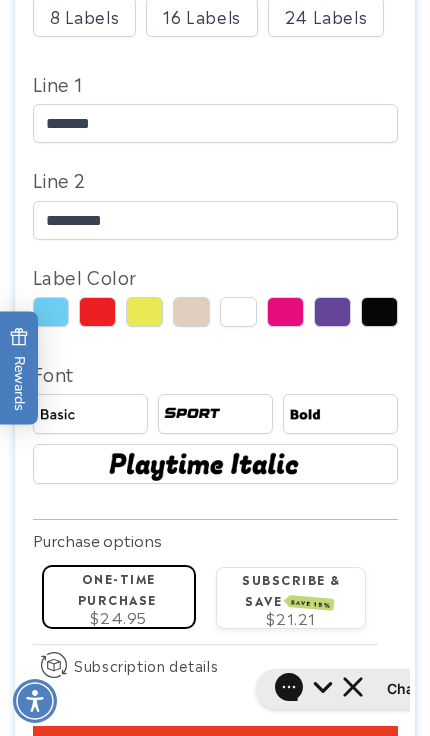 scroll, scrollTop: 920, scrollLeft: 0, axis: vertical 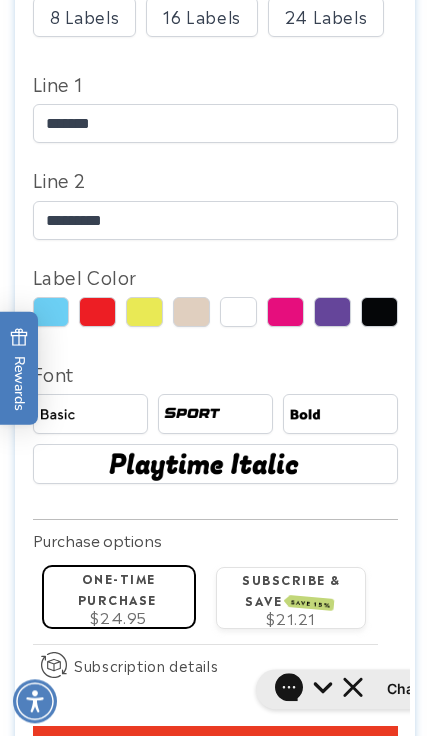 click at bounding box center [215, 464] 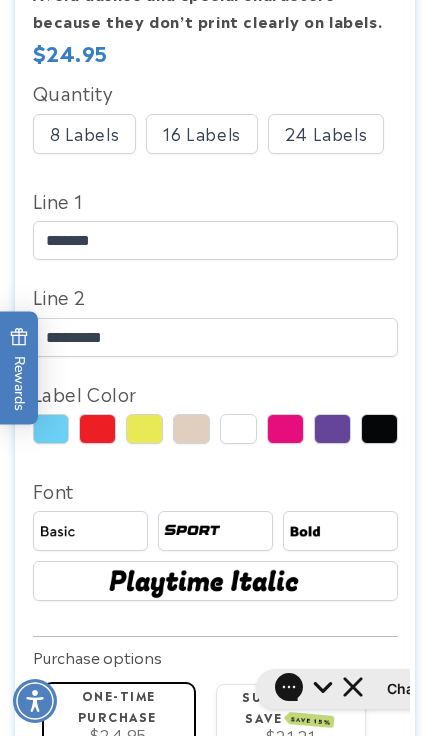 scroll, scrollTop: 802, scrollLeft: 0, axis: vertical 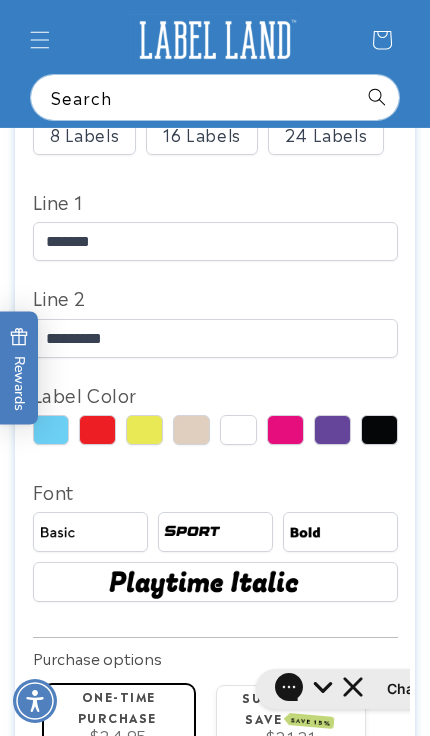 click at bounding box center (90, 532) 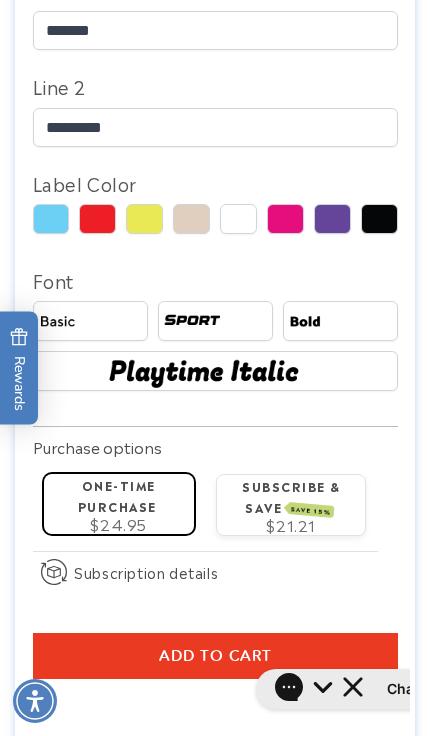 scroll, scrollTop: 1023, scrollLeft: 0, axis: vertical 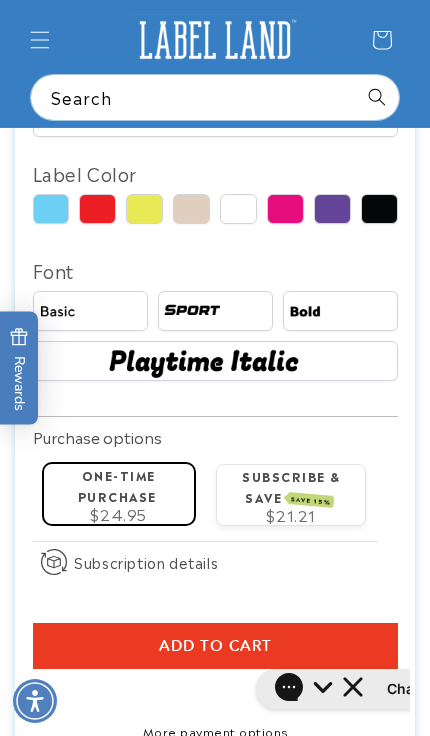 click at bounding box center [90, 311] 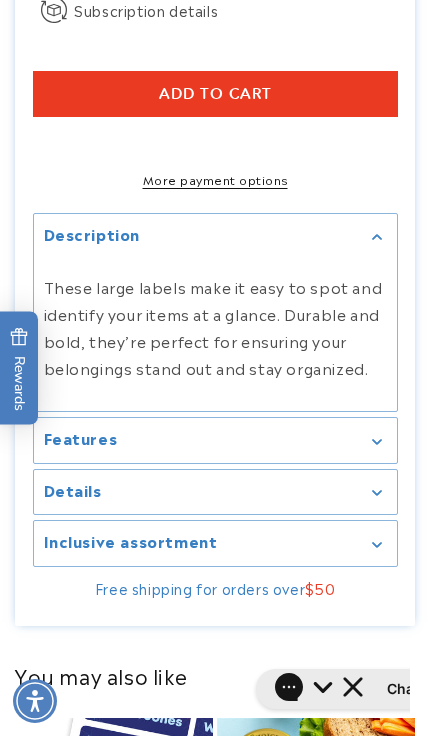scroll, scrollTop: 1594, scrollLeft: 0, axis: vertical 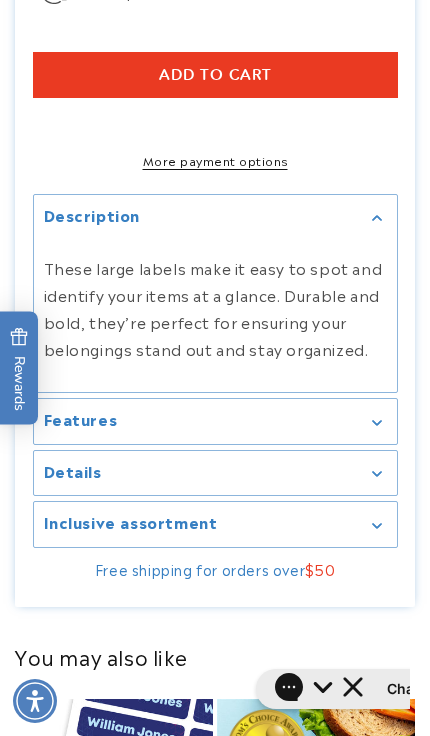 click on "Features" at bounding box center (215, 421) 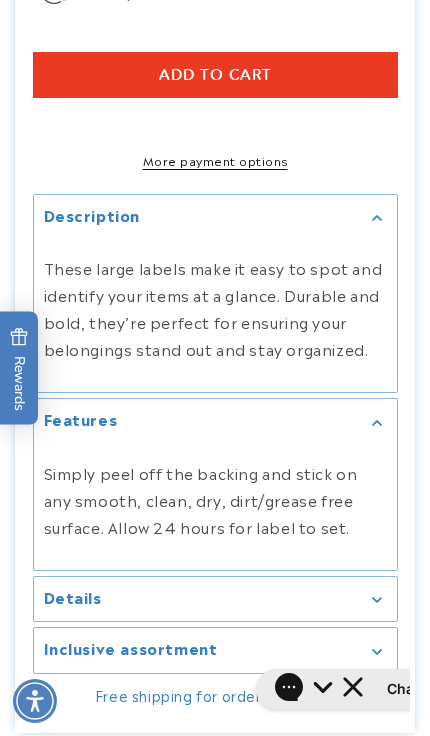 click on "Details" at bounding box center [215, 599] 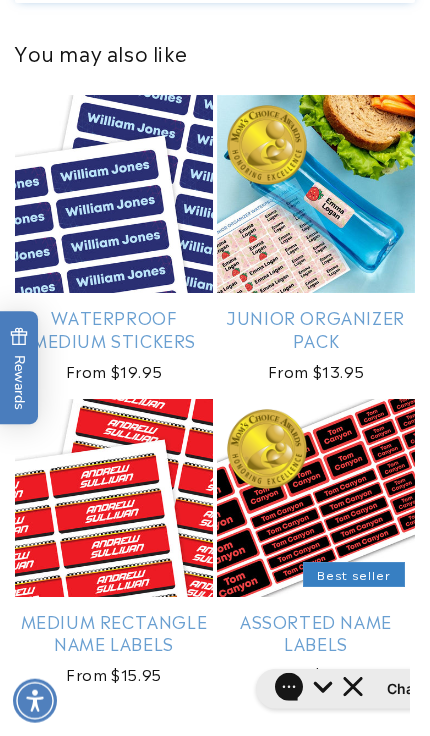 scroll, scrollTop: 2585, scrollLeft: 0, axis: vertical 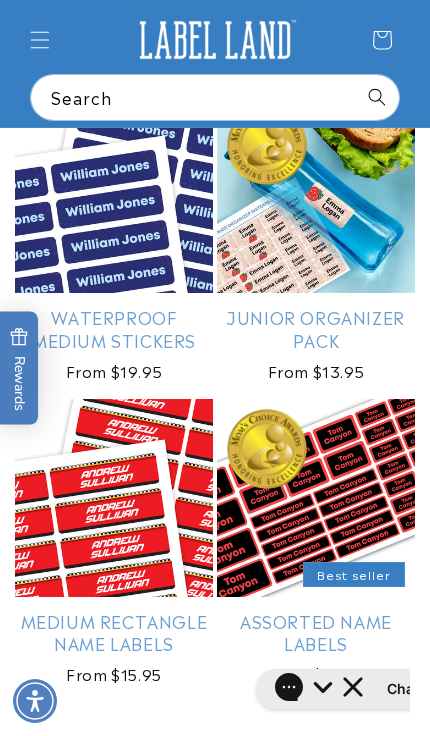 click on "Waterproof Medium Stickers" at bounding box center (114, 328) 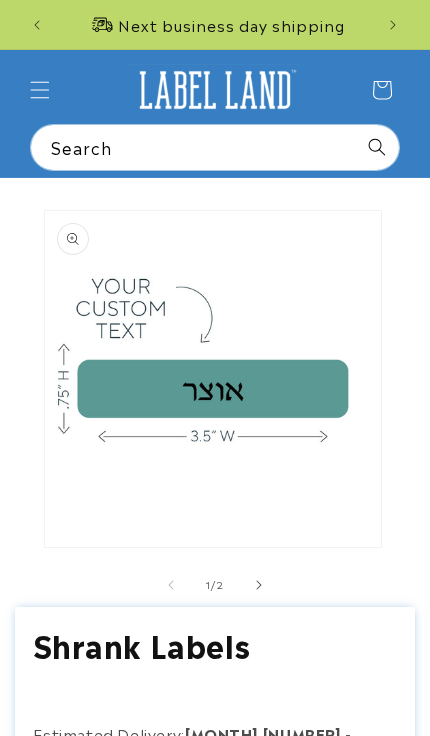 scroll, scrollTop: 0, scrollLeft: 0, axis: both 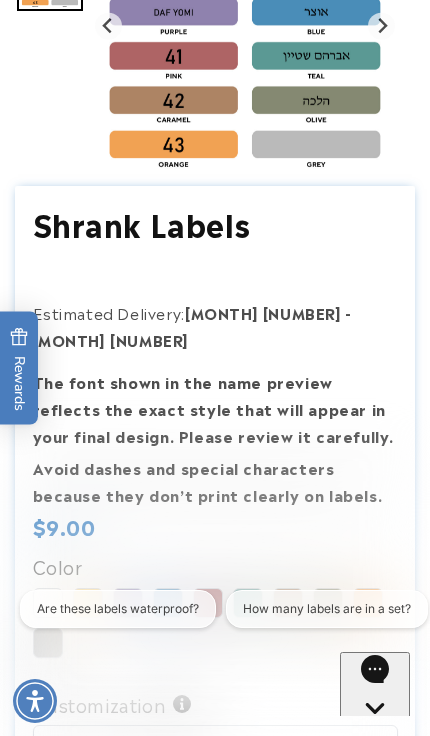 click at bounding box center (168, 603) 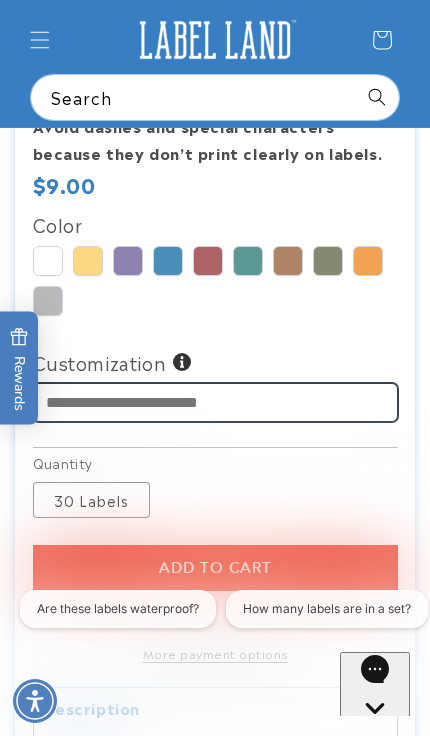 click on "Customization" at bounding box center (215, 402) 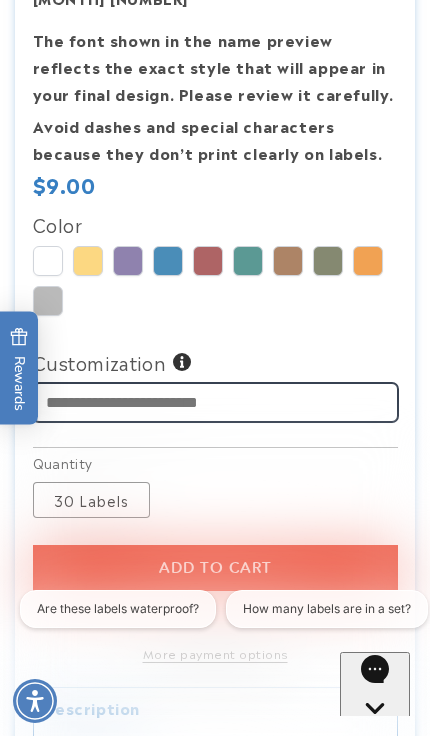 scroll, scrollTop: 671, scrollLeft: 0, axis: vertical 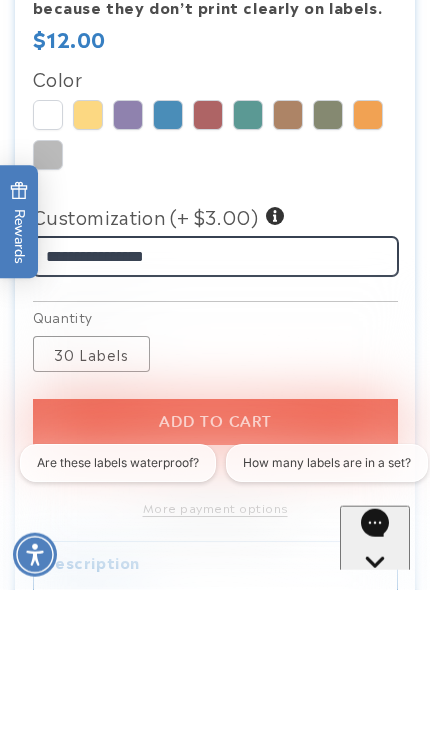 type on "**********" 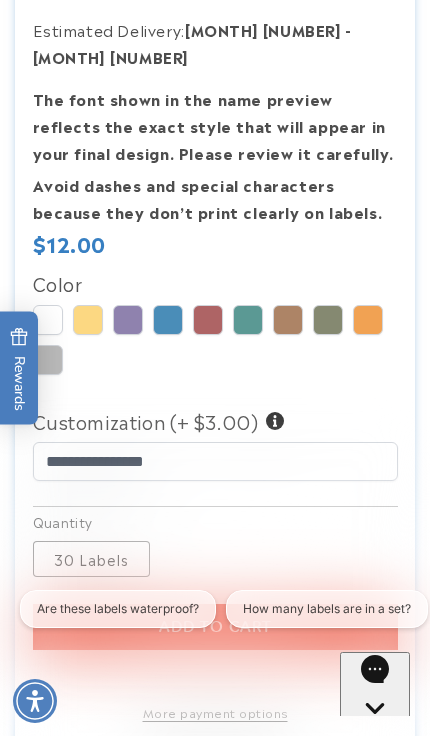 scroll, scrollTop: 626, scrollLeft: 0, axis: vertical 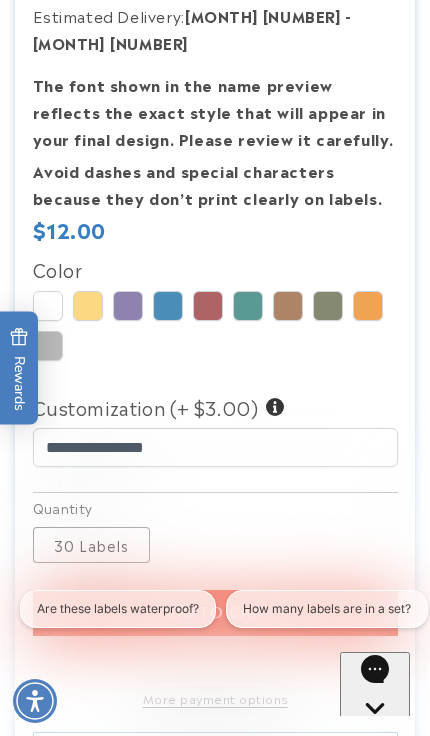 click at bounding box center [368, 306] 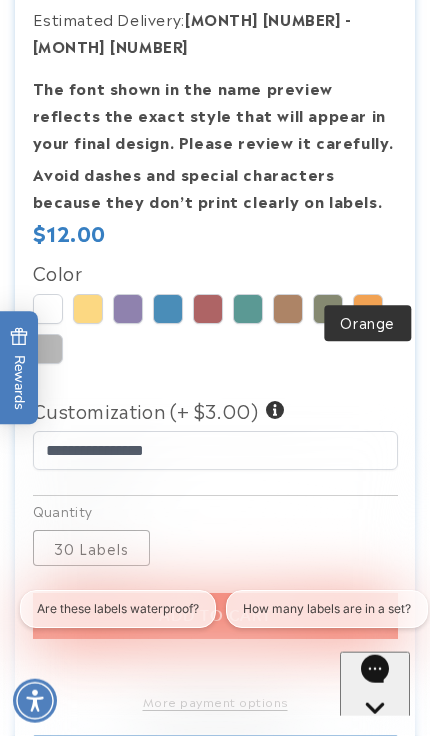 scroll, scrollTop: 624, scrollLeft: 0, axis: vertical 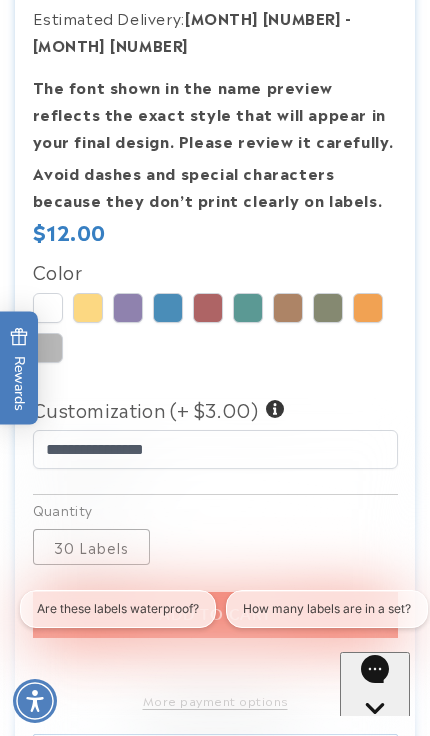 click at bounding box center [88, 308] 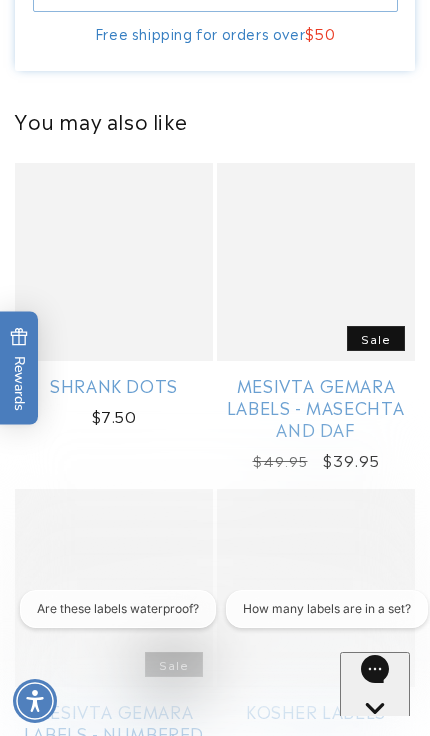 scroll, scrollTop: 1833, scrollLeft: 0, axis: vertical 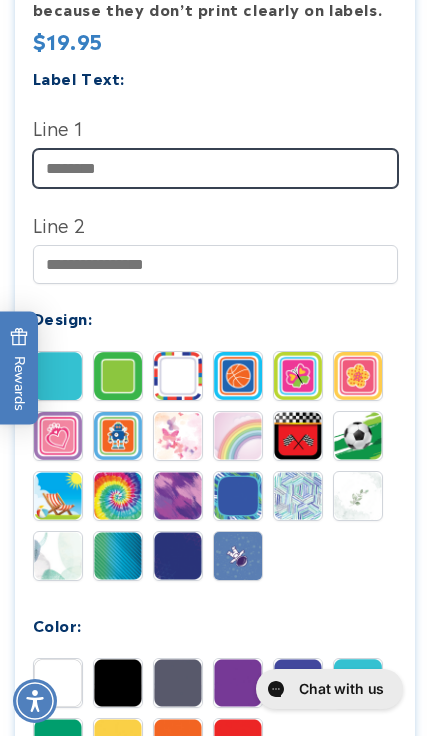 click on "Line 1" at bounding box center (215, 168) 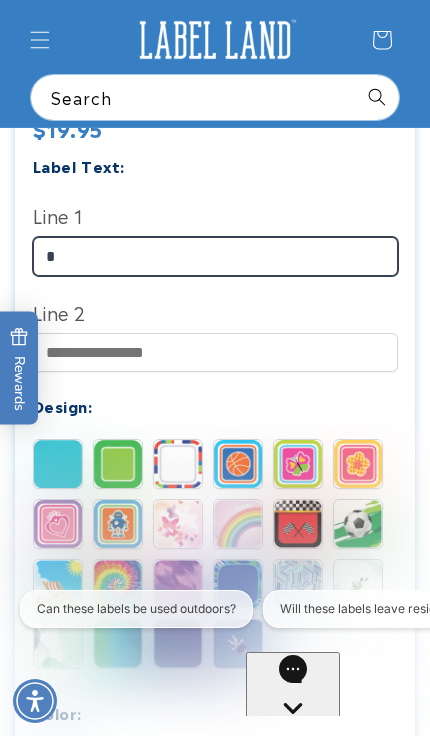 scroll, scrollTop: 0, scrollLeft: 0, axis: both 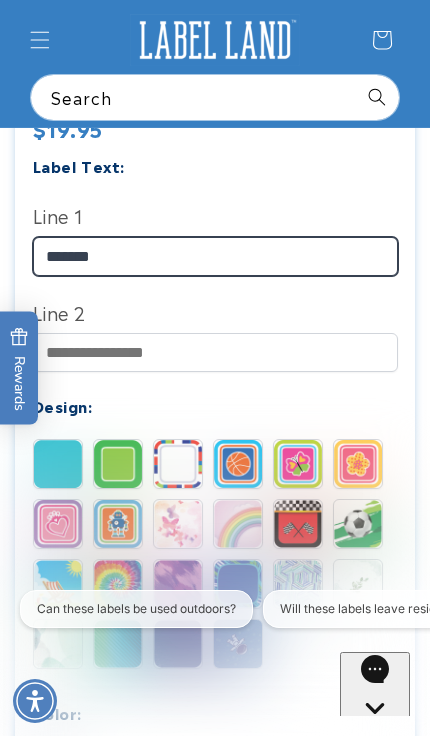 type on "******" 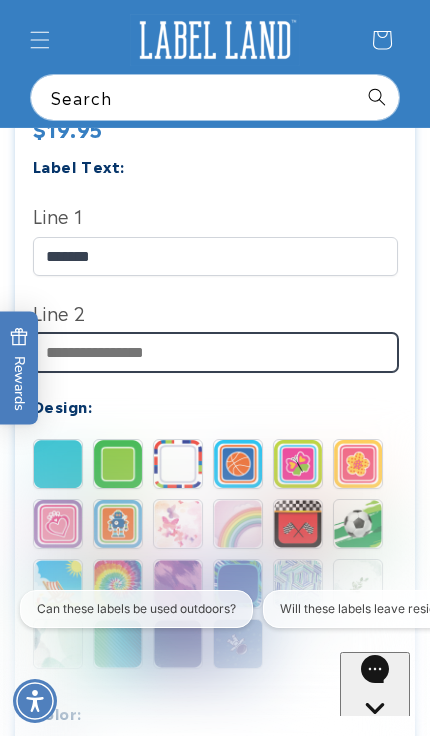 click on "Line 2" at bounding box center [215, 352] 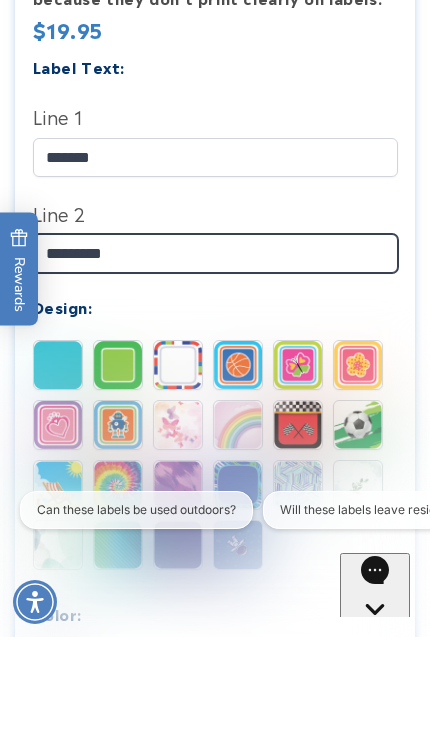 type on "********" 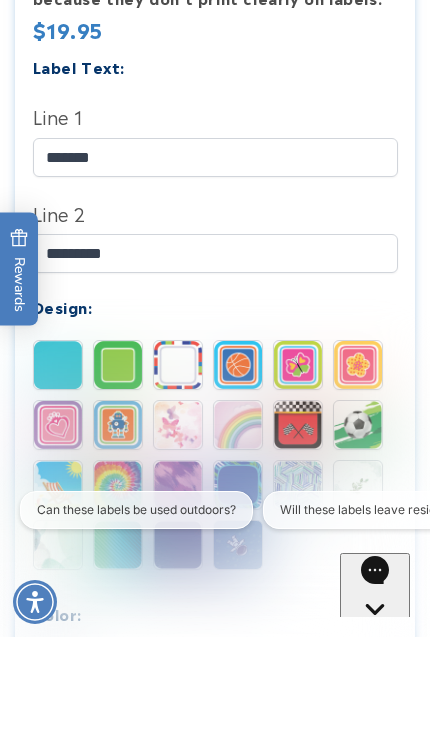 scroll, scrollTop: 866, scrollLeft: 0, axis: vertical 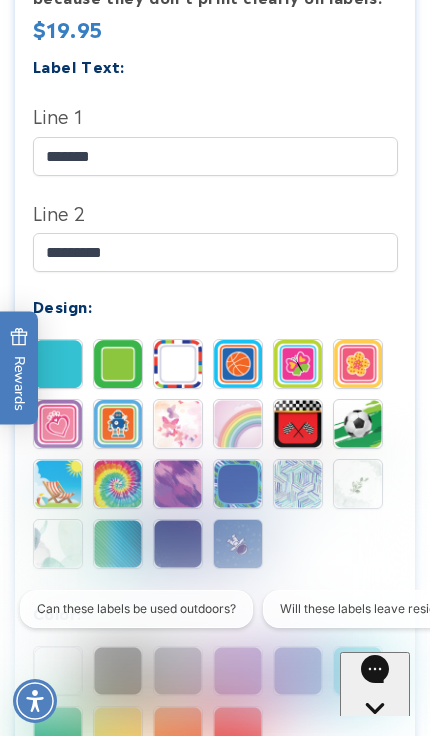 click at bounding box center (118, 364) 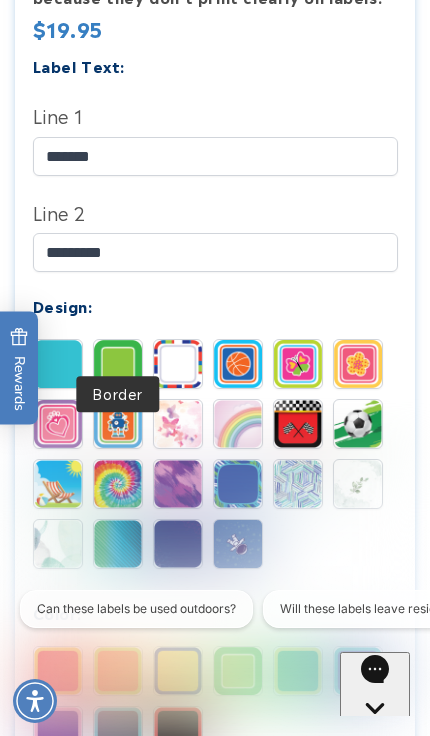 click at bounding box center (358, 424) 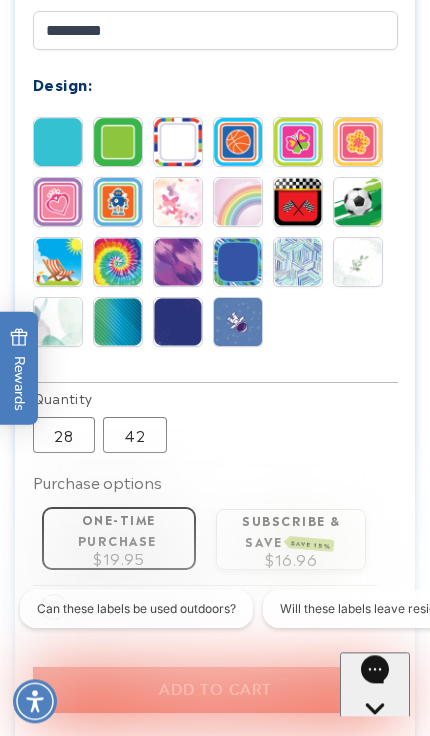 scroll, scrollTop: 1088, scrollLeft: 0, axis: vertical 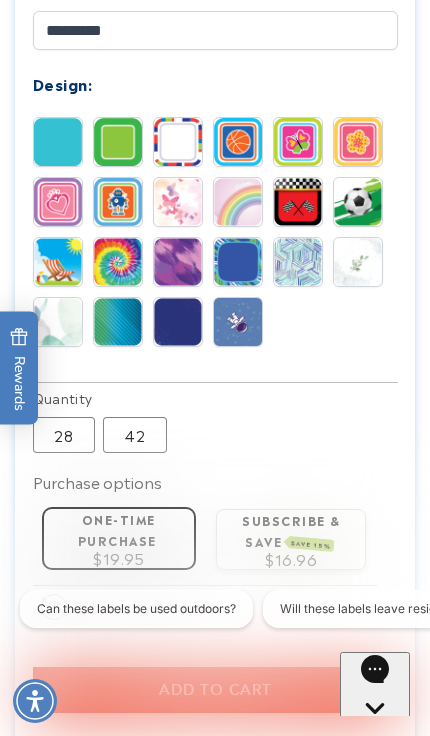 click at bounding box center [118, 322] 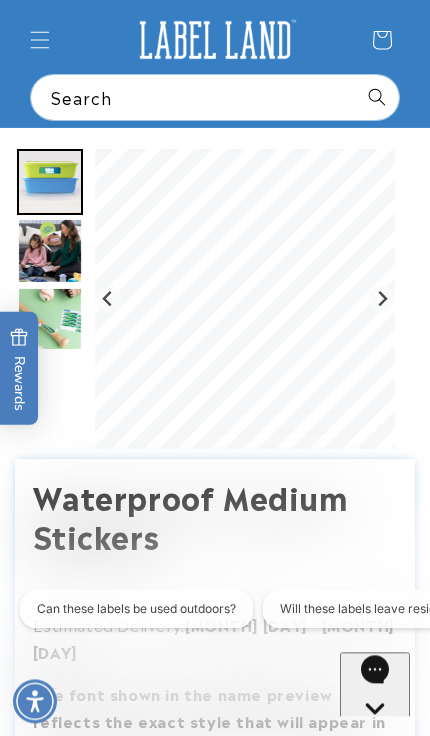 scroll, scrollTop: 0, scrollLeft: 0, axis: both 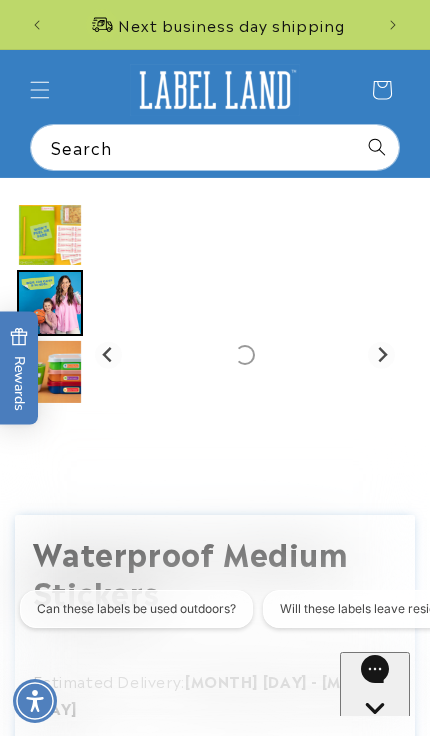 click 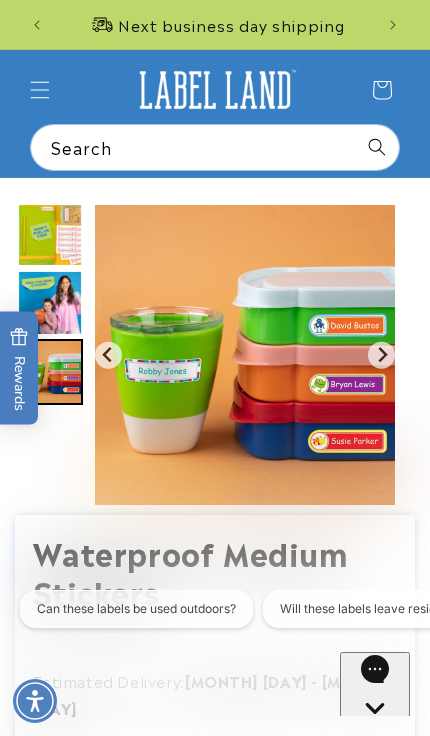 click at bounding box center [381, 355] 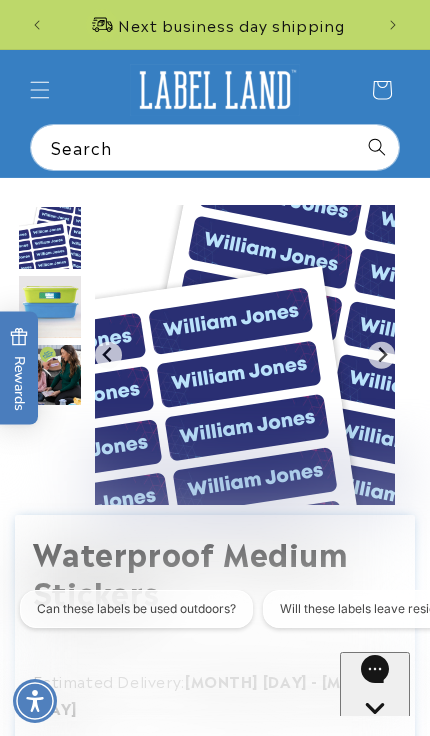 click 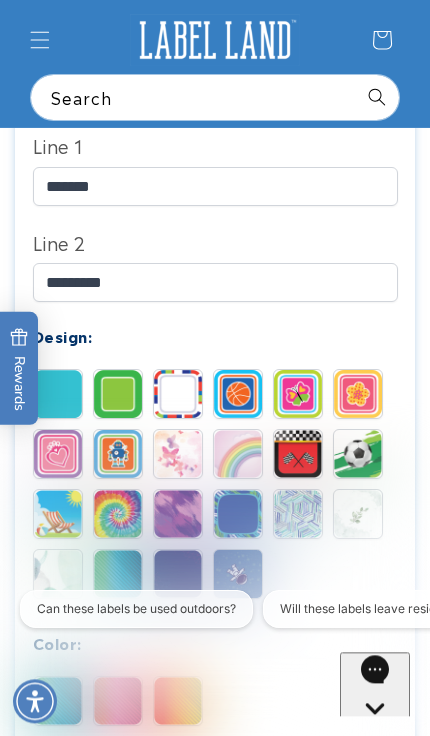 scroll, scrollTop: 836, scrollLeft: 0, axis: vertical 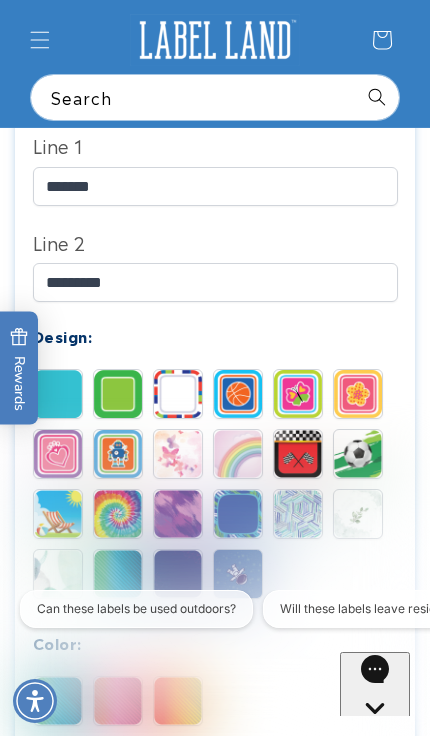 click at bounding box center [178, 394] 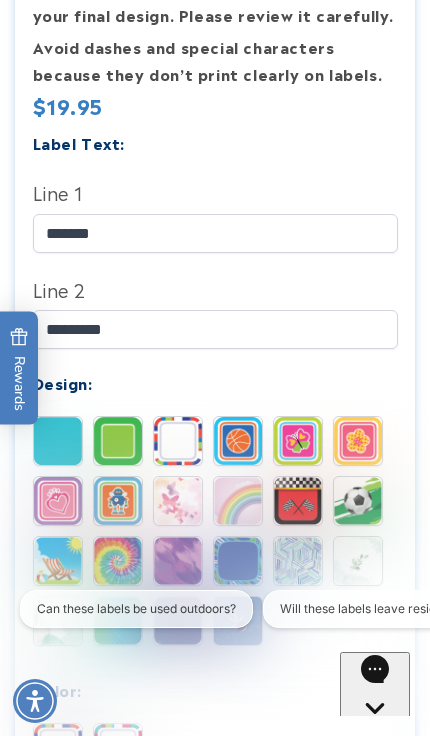 scroll, scrollTop: 790, scrollLeft: 0, axis: vertical 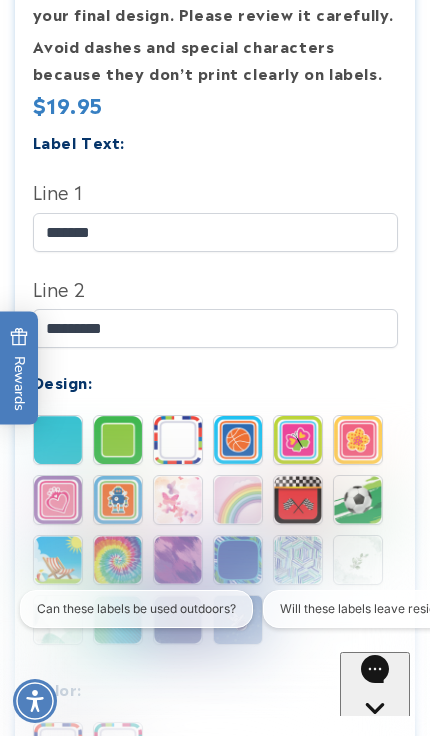 click at bounding box center [118, 440] 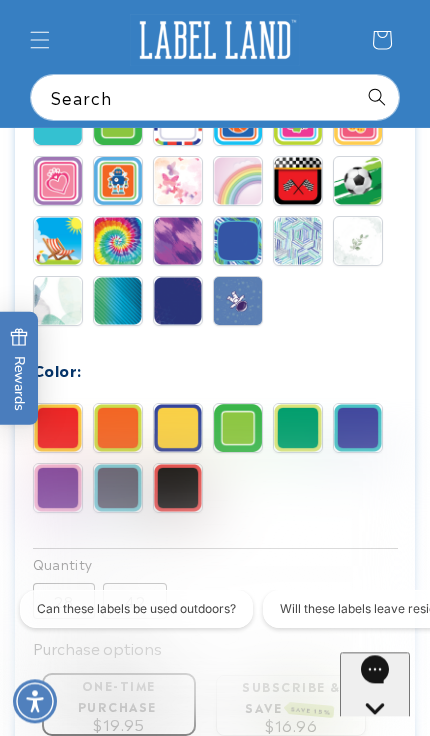 scroll, scrollTop: 1128, scrollLeft: 0, axis: vertical 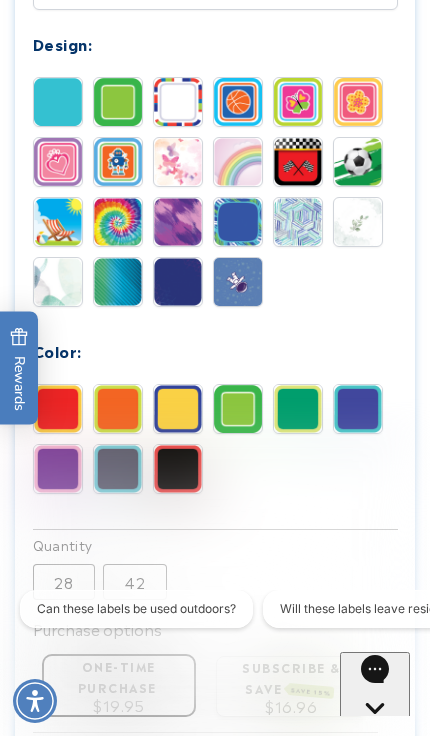 click at bounding box center (358, 409) 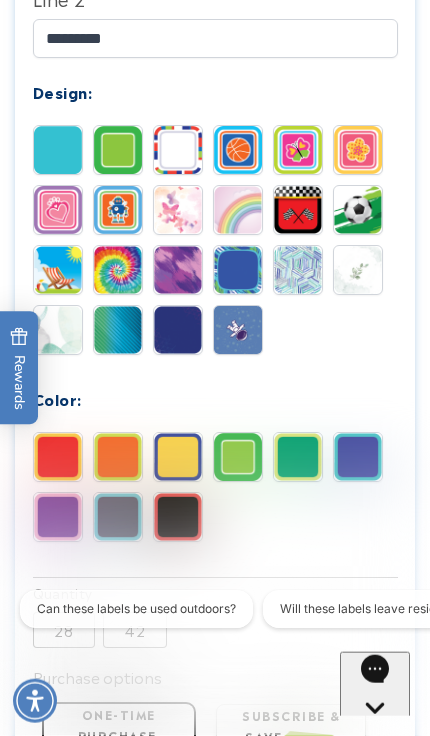 scroll, scrollTop: 1081, scrollLeft: 0, axis: vertical 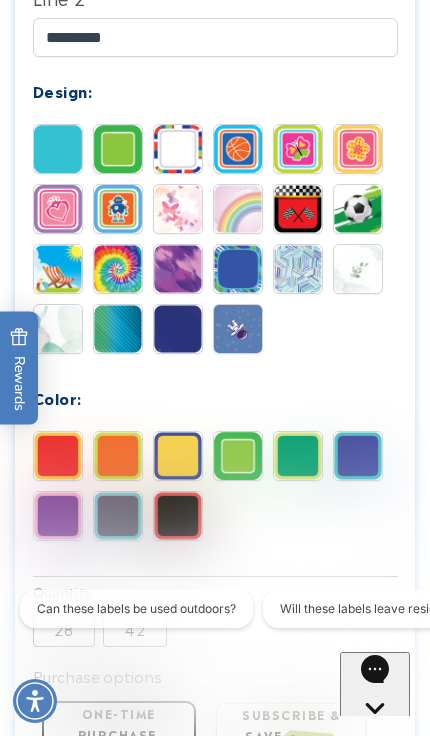 click at bounding box center [298, 456] 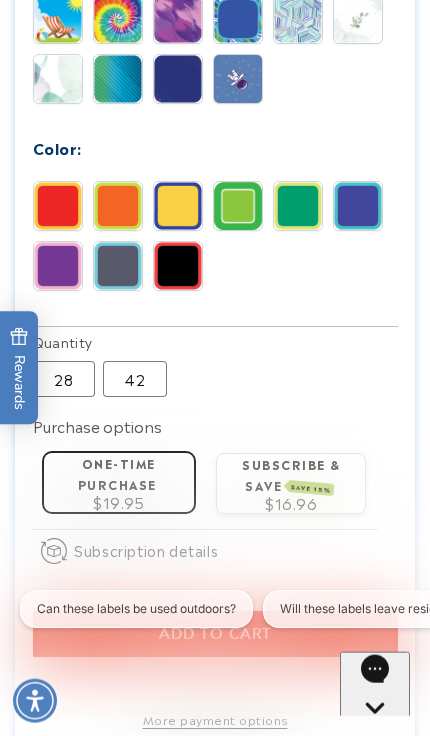 scroll, scrollTop: 1335, scrollLeft: 0, axis: vertical 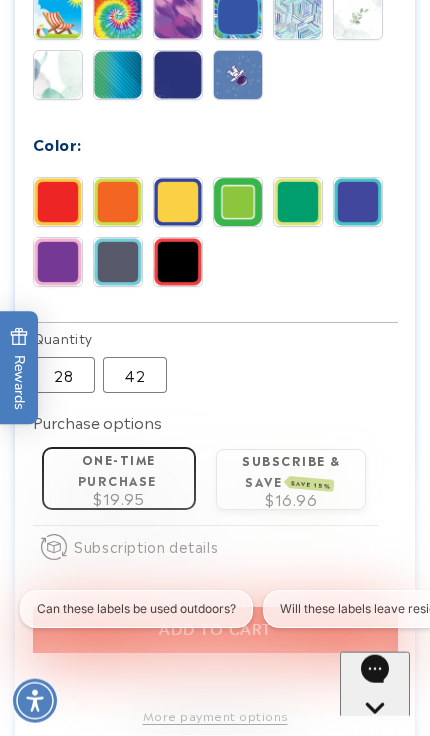 click at bounding box center (178, 202) 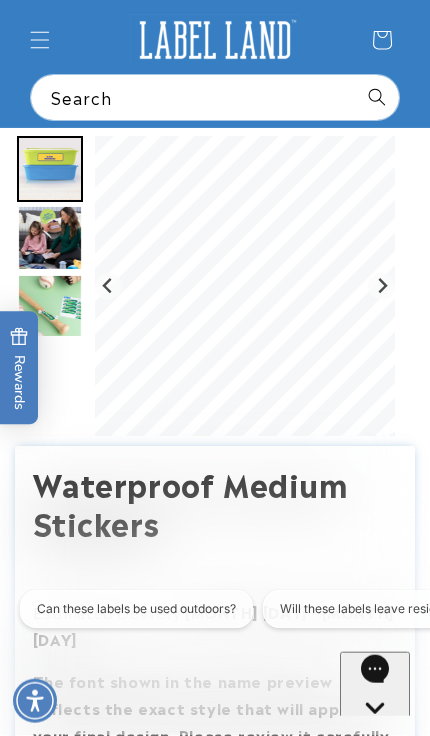 scroll, scrollTop: 0, scrollLeft: 0, axis: both 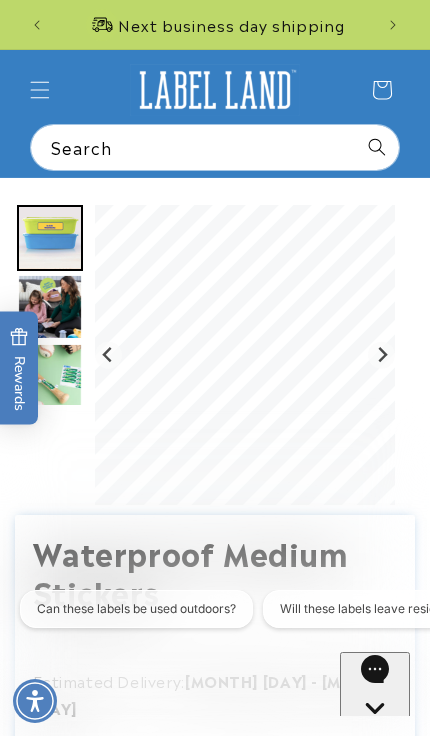 click 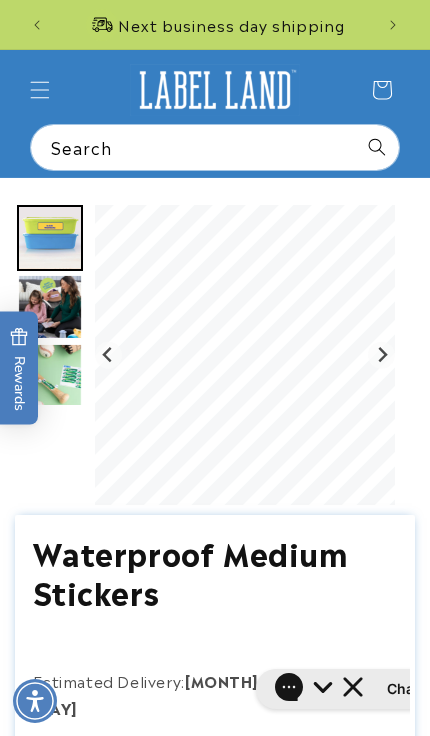 click at bounding box center [381, 355] 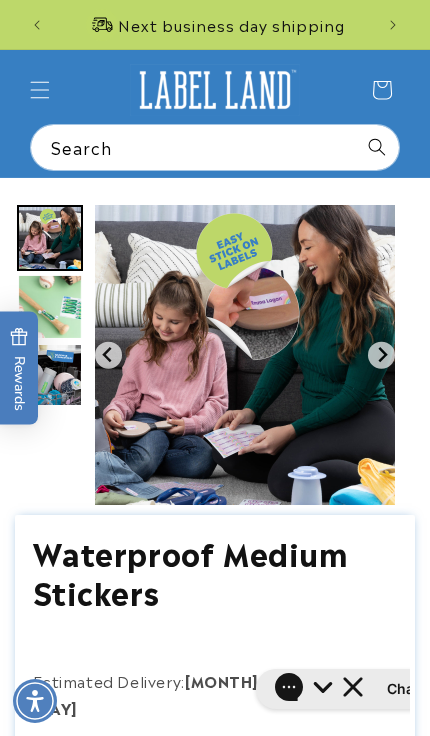 click at bounding box center (245, 355) 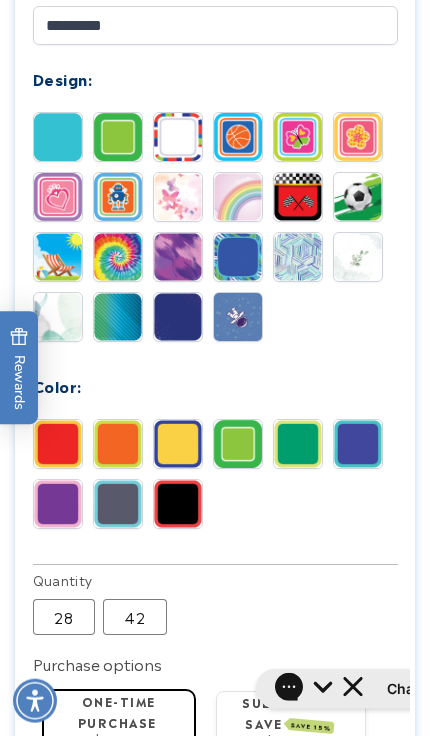 scroll, scrollTop: 1094, scrollLeft: 0, axis: vertical 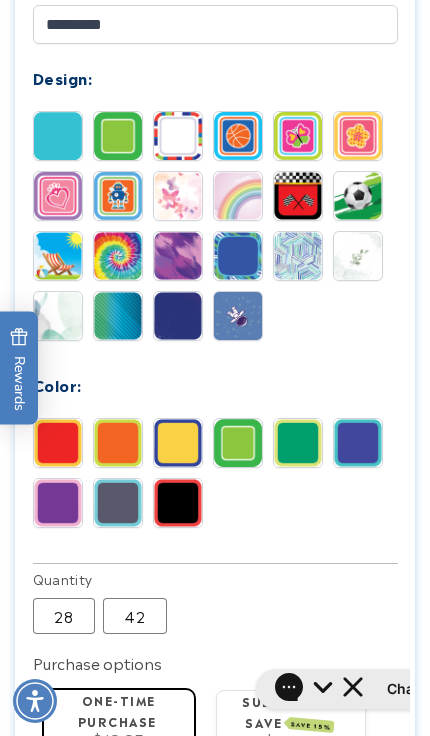 click at bounding box center (238, 256) 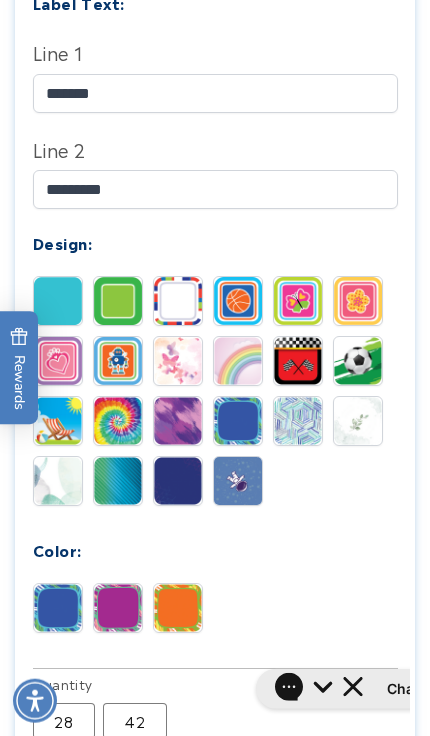 scroll, scrollTop: 928, scrollLeft: 0, axis: vertical 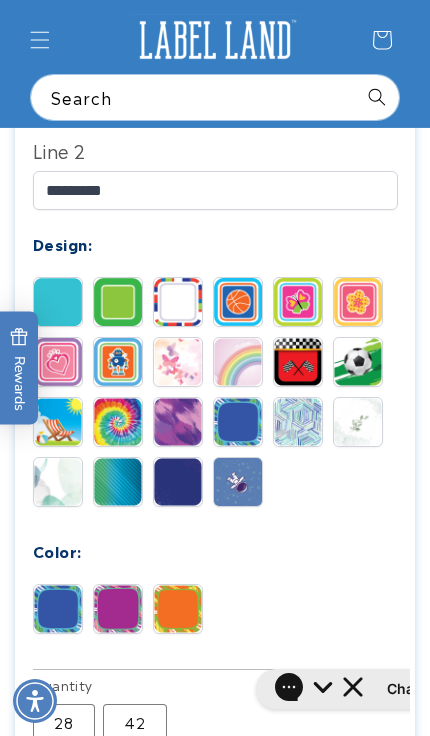 click at bounding box center [118, 302] 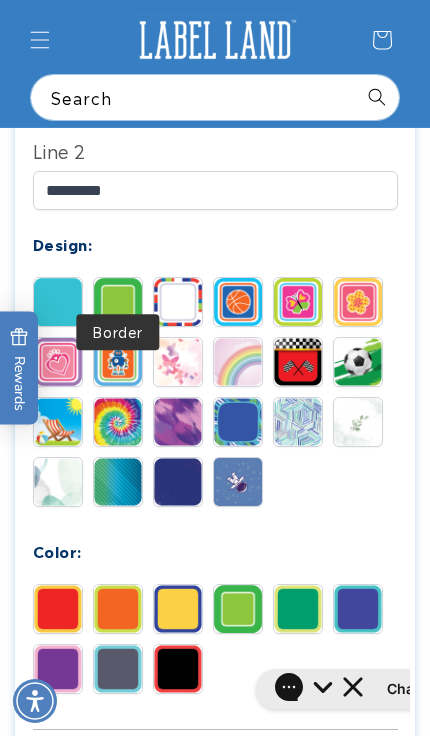 click at bounding box center [298, 609] 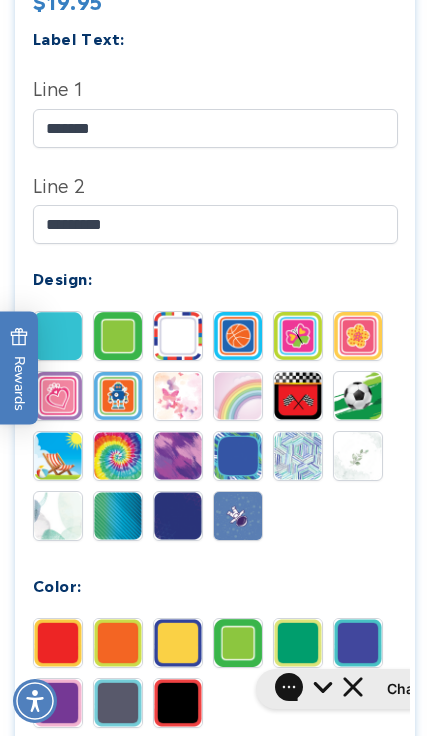 scroll, scrollTop: 892, scrollLeft: 0, axis: vertical 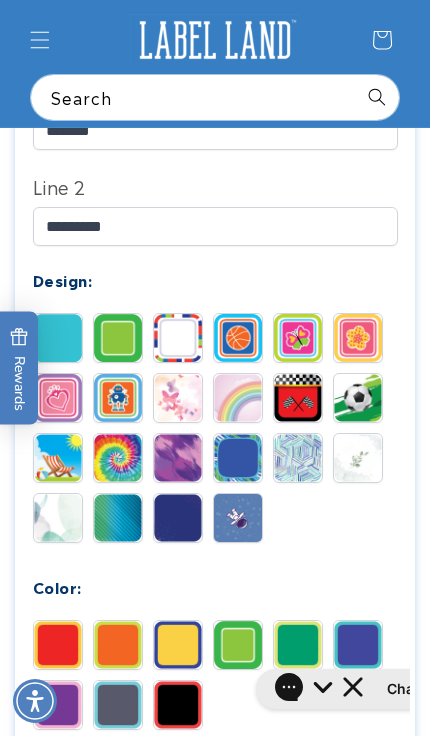 click at bounding box center [118, 645] 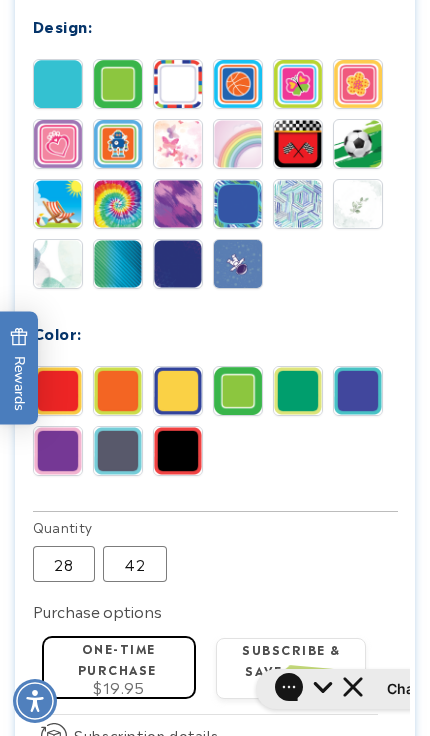scroll, scrollTop: 1146, scrollLeft: 0, axis: vertical 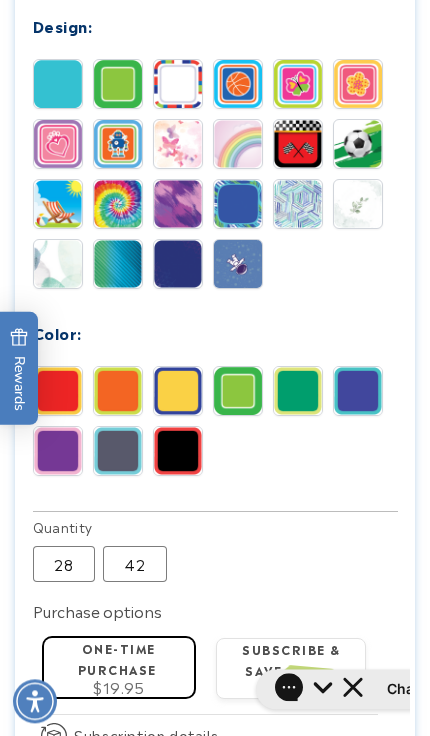 click at bounding box center (358, 391) 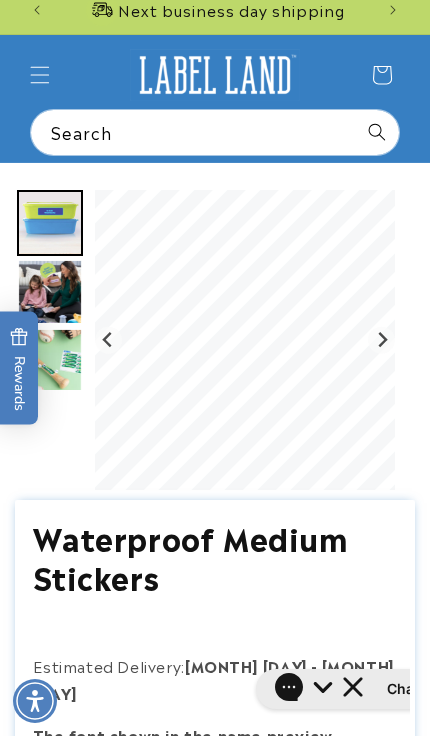 scroll, scrollTop: 0, scrollLeft: 0, axis: both 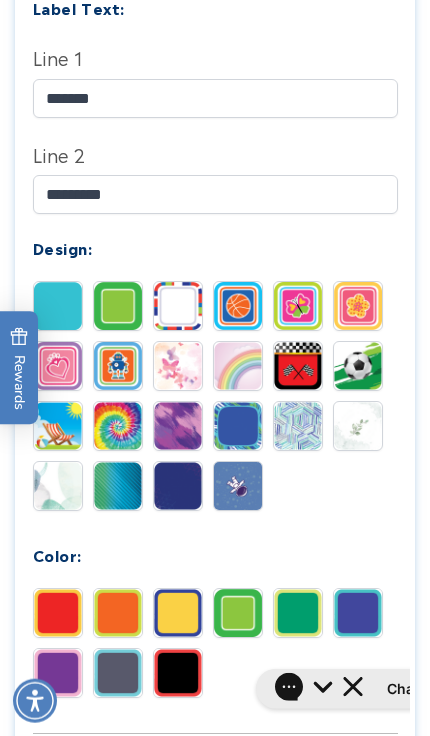 click at bounding box center (178, 613) 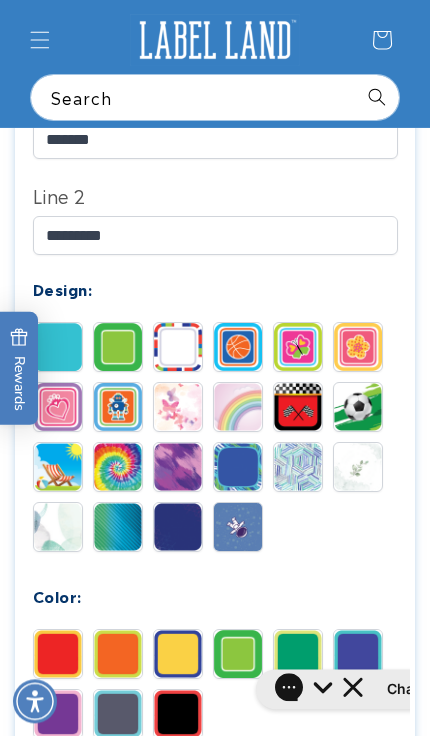 scroll, scrollTop: 883, scrollLeft: 0, axis: vertical 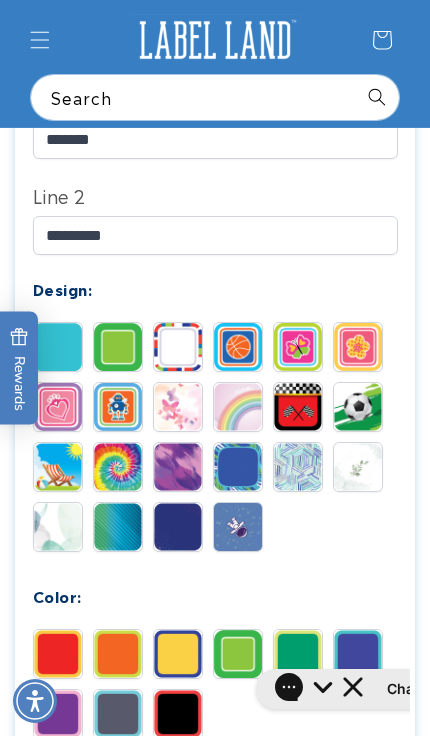 click at bounding box center (58, 407) 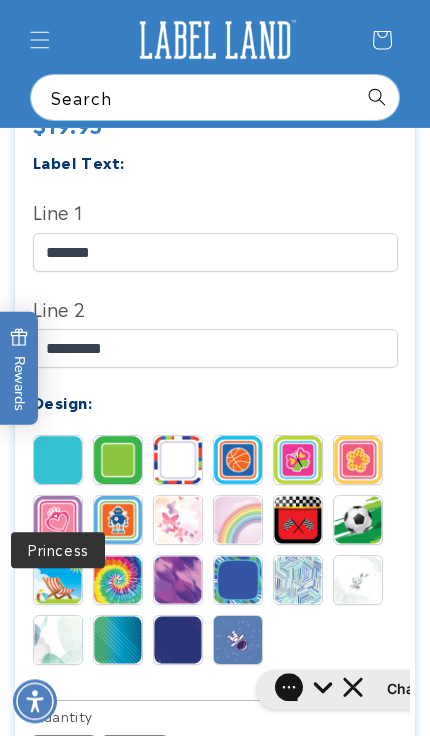 scroll, scrollTop: 760, scrollLeft: 0, axis: vertical 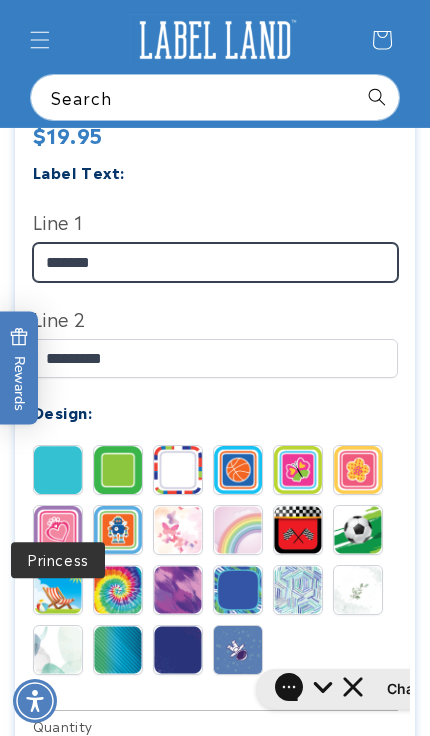 click on "******" at bounding box center [215, 262] 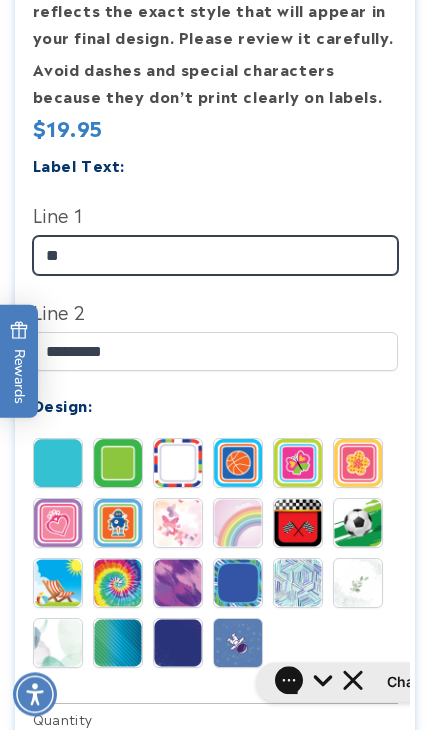type on "*" 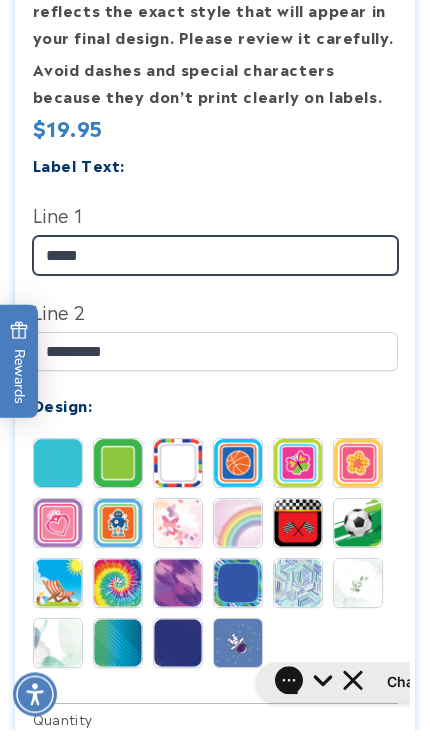 scroll, scrollTop: 766, scrollLeft: 0, axis: vertical 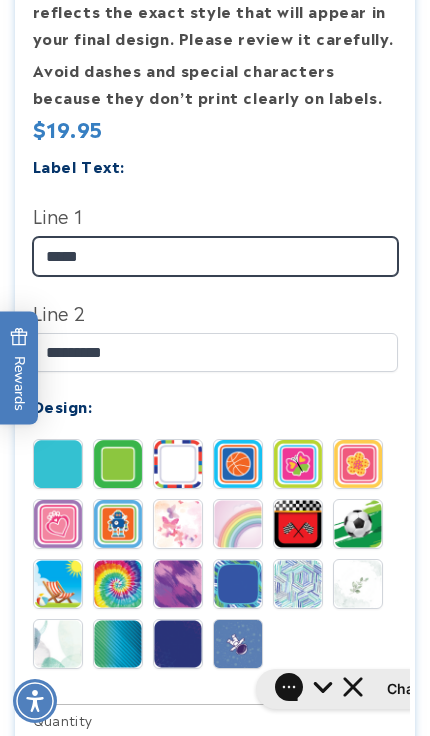 type on "*****" 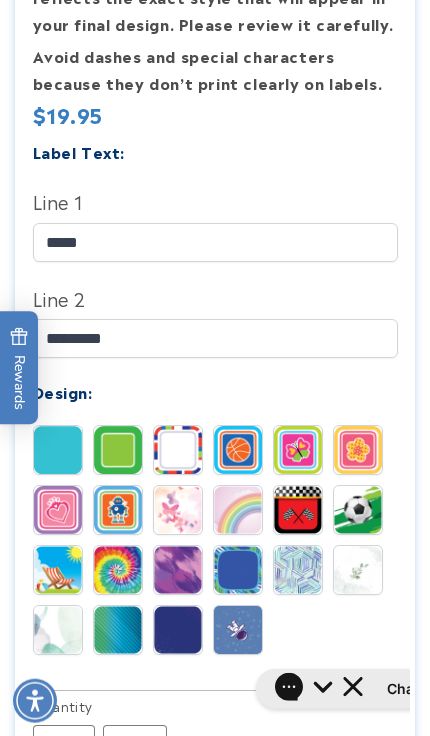scroll, scrollTop: 780, scrollLeft: 0, axis: vertical 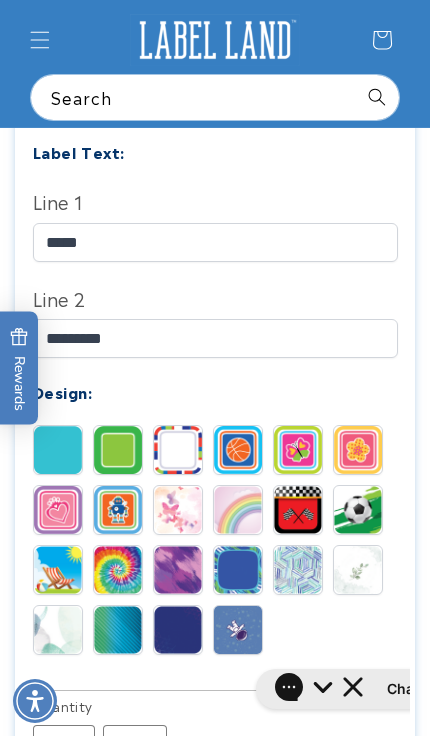 click at bounding box center [178, 570] 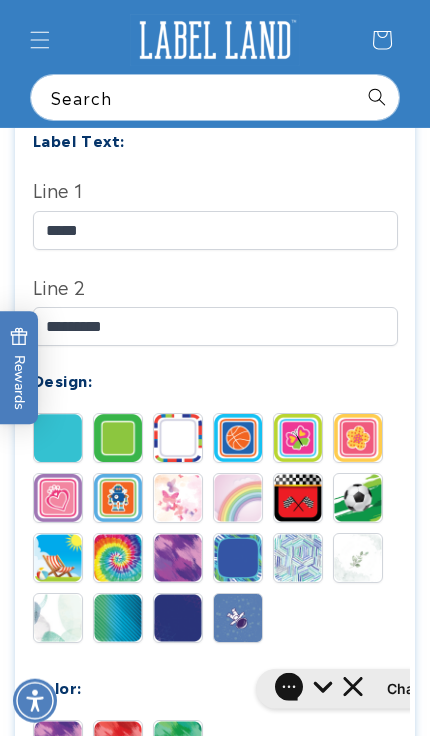 scroll, scrollTop: 784, scrollLeft: 0, axis: vertical 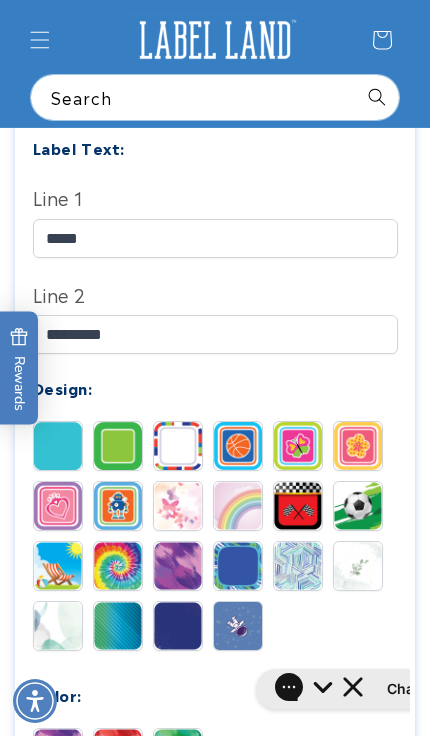 click at bounding box center (358, 446) 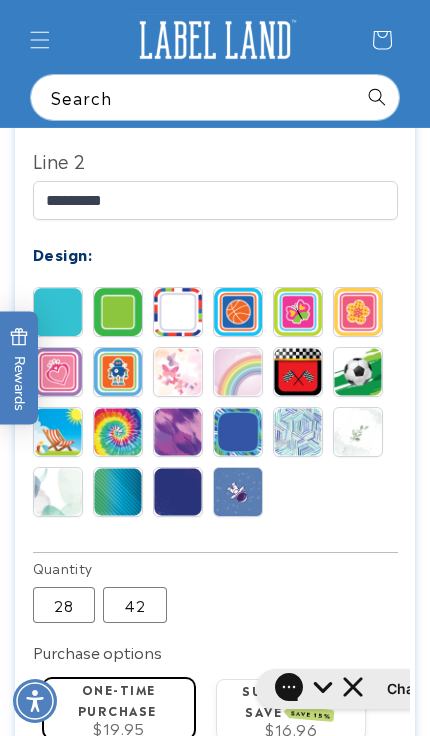 scroll, scrollTop: 876, scrollLeft: 0, axis: vertical 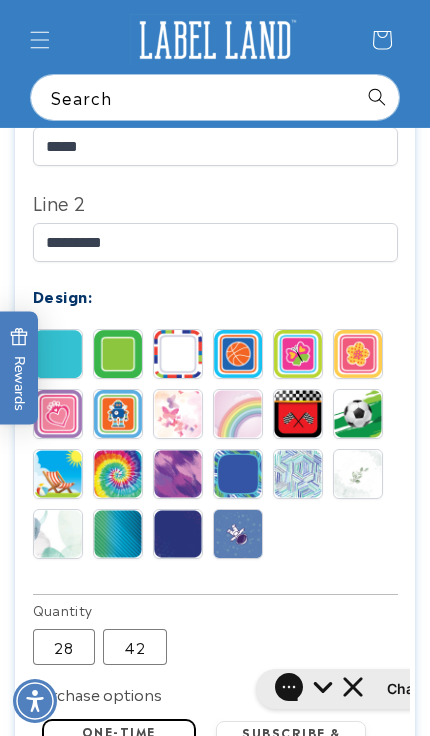 click at bounding box center (298, 354) 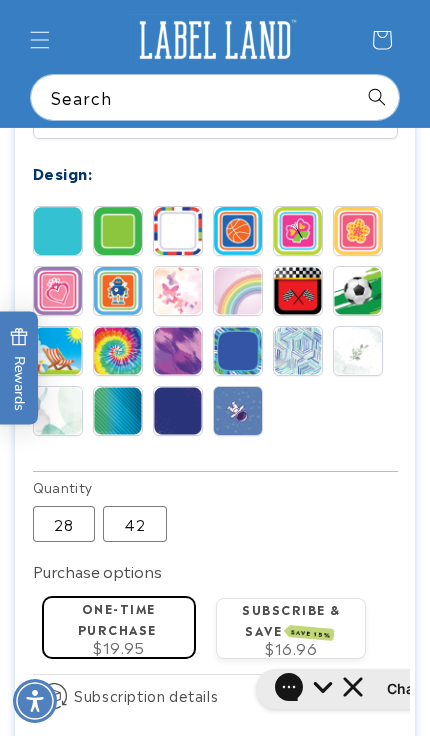 scroll, scrollTop: 998, scrollLeft: 0, axis: vertical 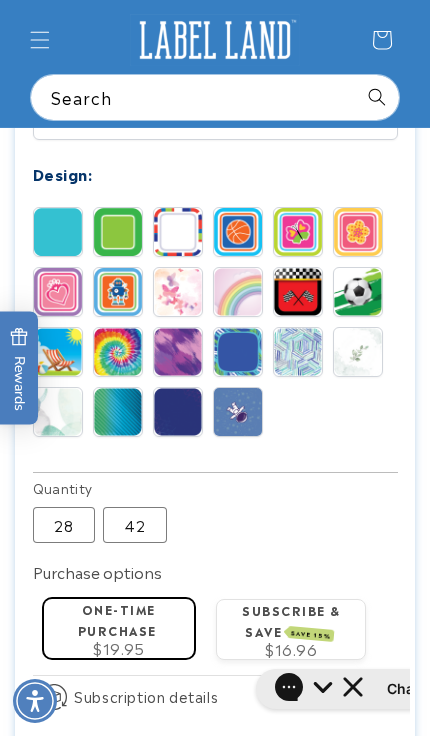 click at bounding box center [178, 292] 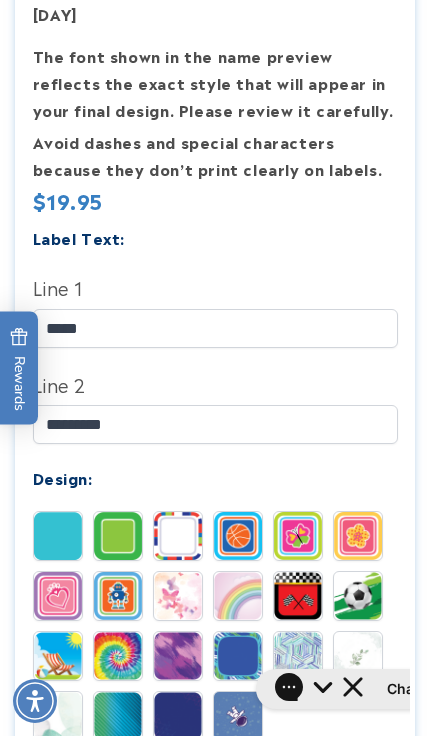 scroll, scrollTop: 693, scrollLeft: 0, axis: vertical 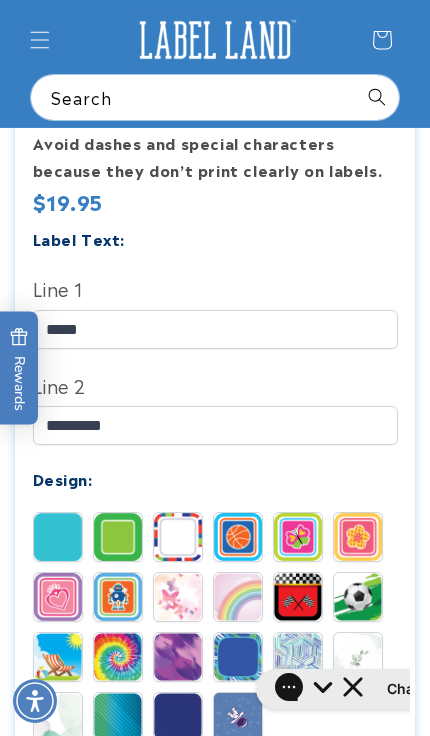 click at bounding box center [238, 597] 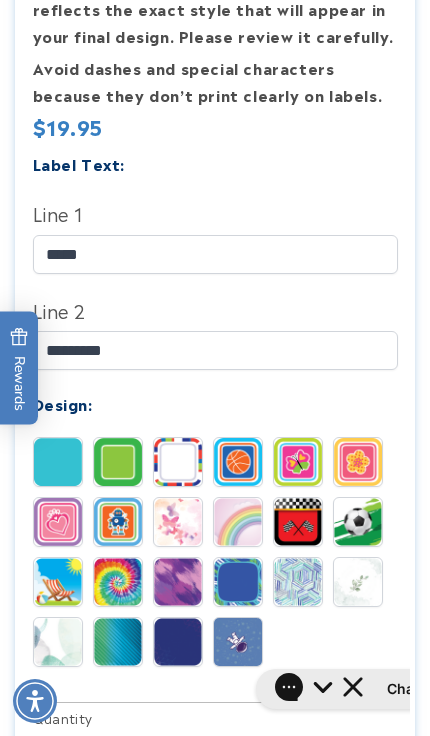 scroll, scrollTop: 769, scrollLeft: 0, axis: vertical 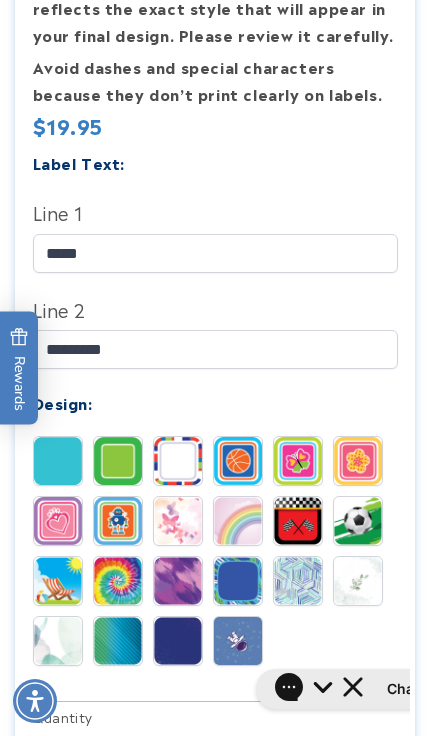click at bounding box center [358, 581] 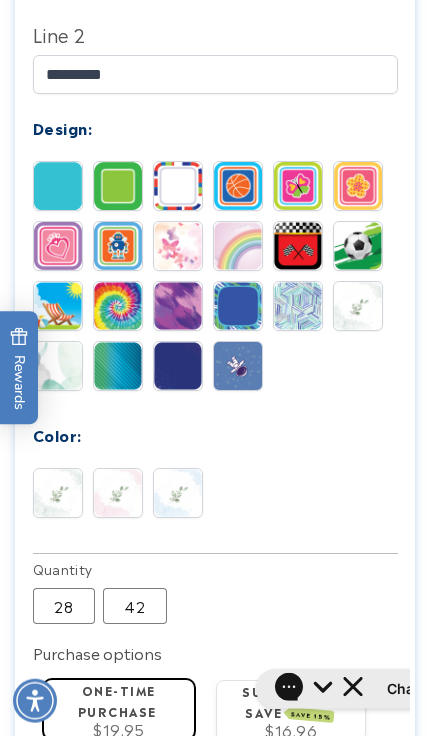 scroll, scrollTop: 1044, scrollLeft: 0, axis: vertical 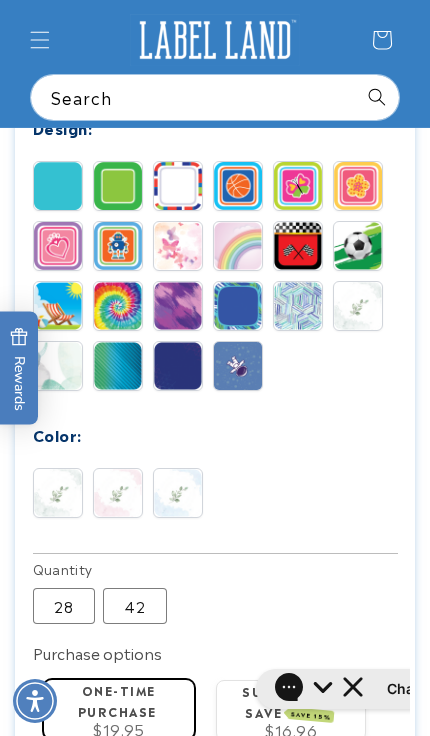 click at bounding box center (58, 246) 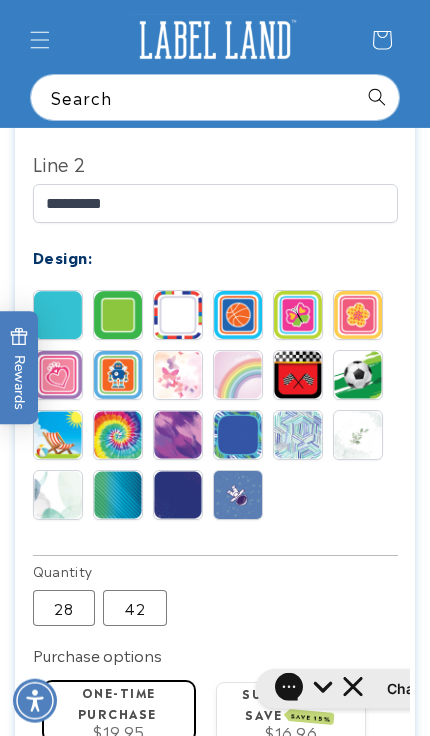 scroll, scrollTop: 915, scrollLeft: 0, axis: vertical 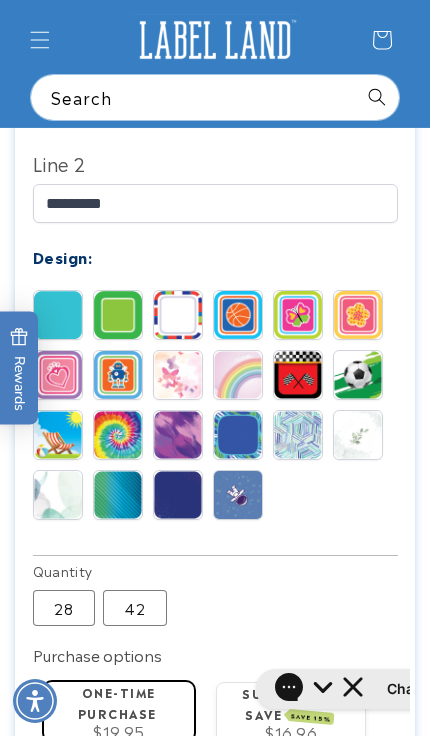 click at bounding box center [238, 375] 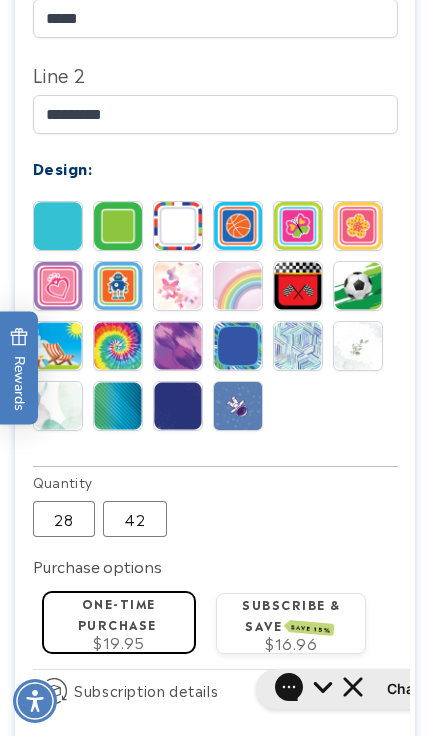 scroll, scrollTop: 1003, scrollLeft: 0, axis: vertical 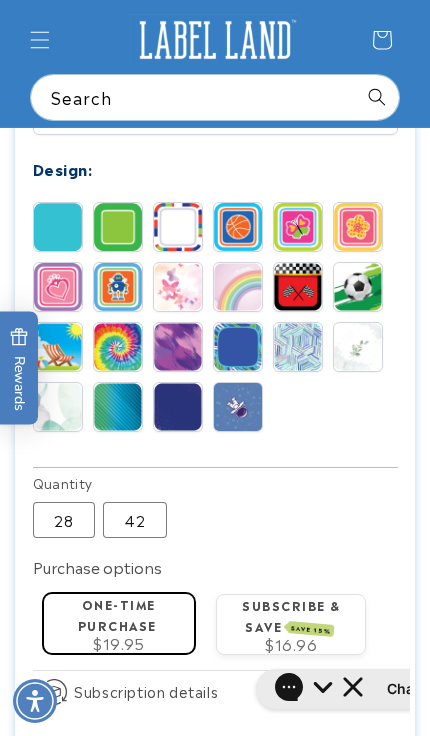 click at bounding box center [178, 287] 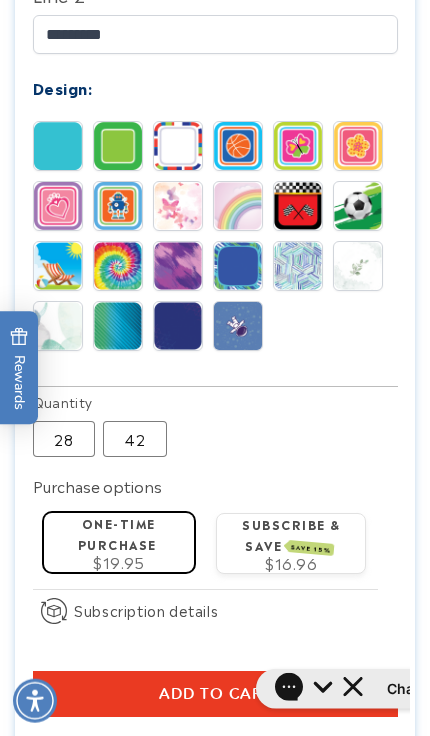 scroll, scrollTop: 1085, scrollLeft: 0, axis: vertical 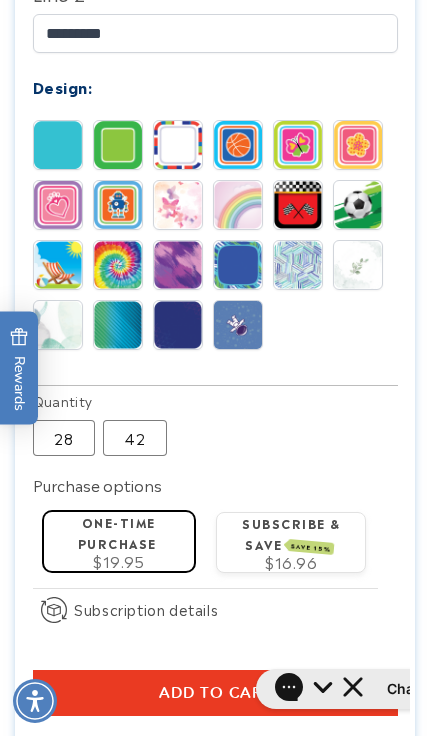 click at bounding box center (178, 325) 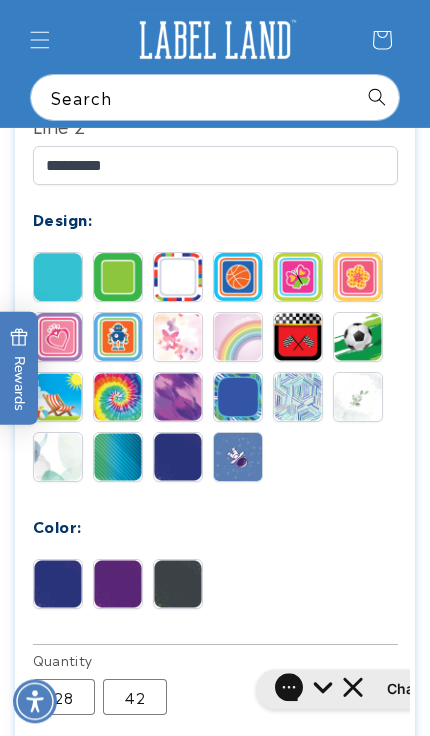scroll, scrollTop: 948, scrollLeft: 0, axis: vertical 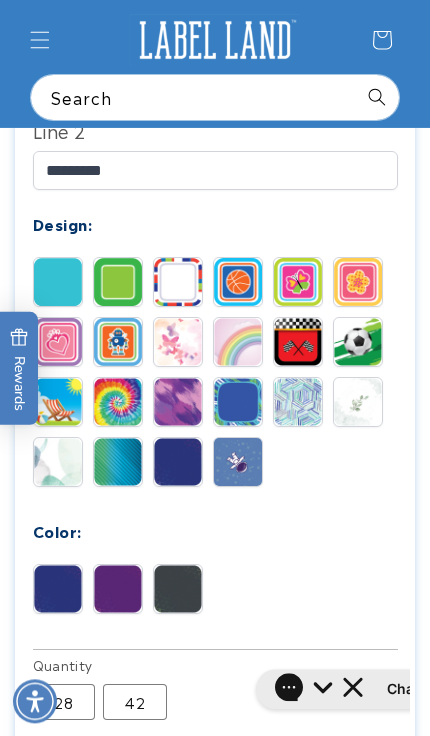 click at bounding box center [58, 402] 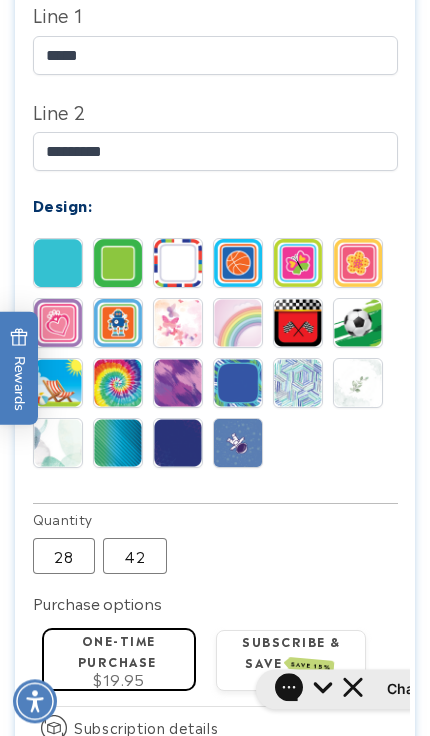 scroll, scrollTop: 963, scrollLeft: 0, axis: vertical 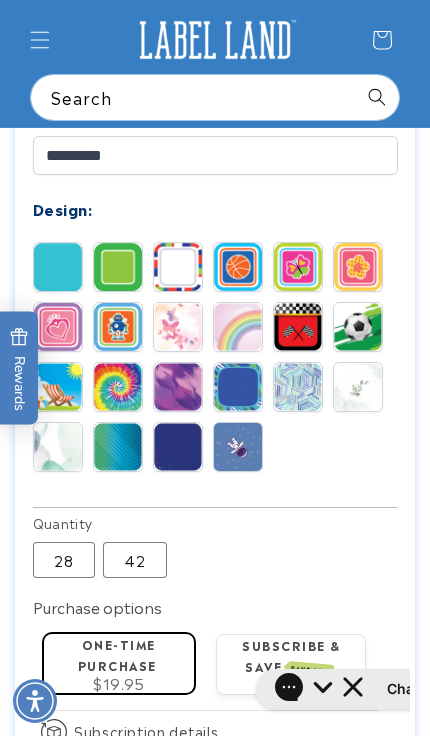 click at bounding box center (178, 387) 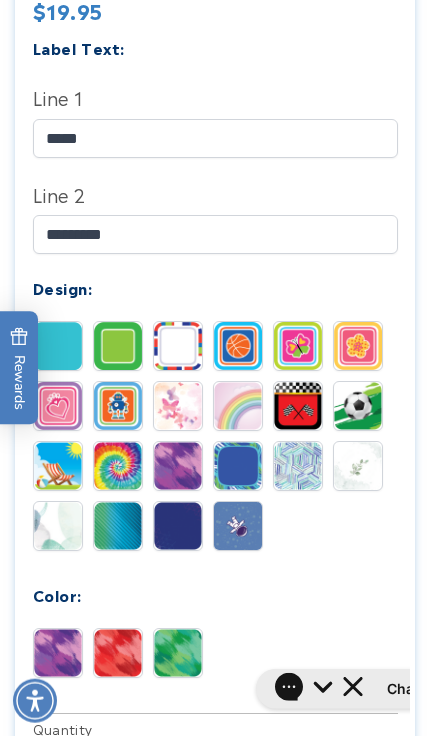 click at bounding box center (298, 346) 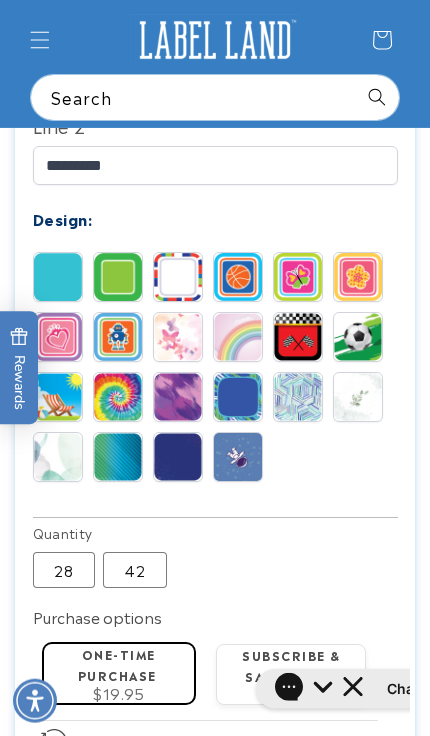 scroll, scrollTop: 953, scrollLeft: 0, axis: vertical 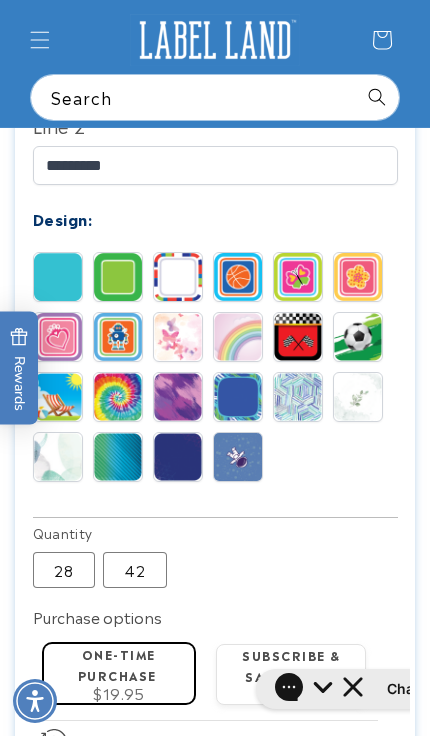 click at bounding box center [58, 277] 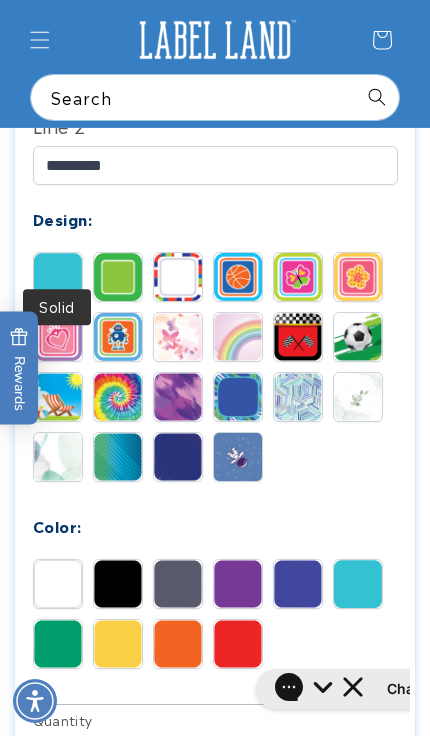 click at bounding box center [238, 584] 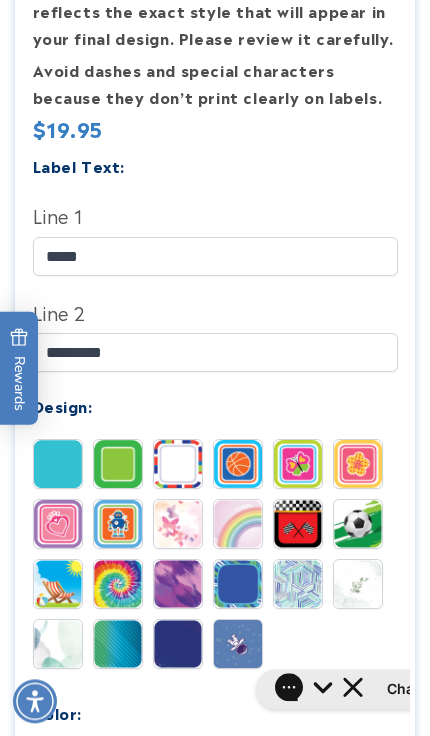scroll, scrollTop: 781, scrollLeft: 0, axis: vertical 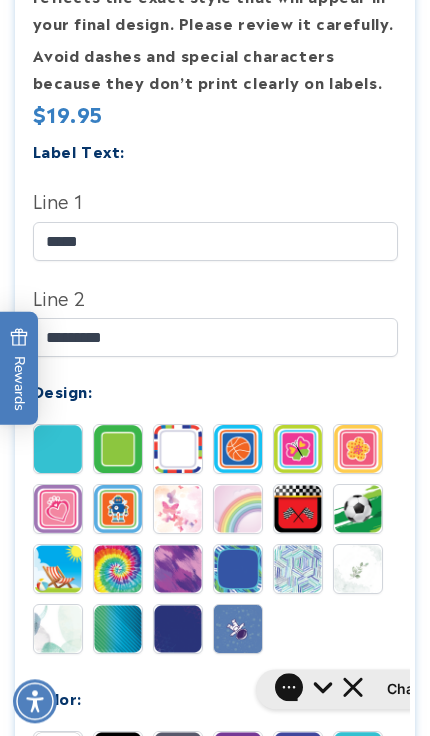 click at bounding box center [118, 449] 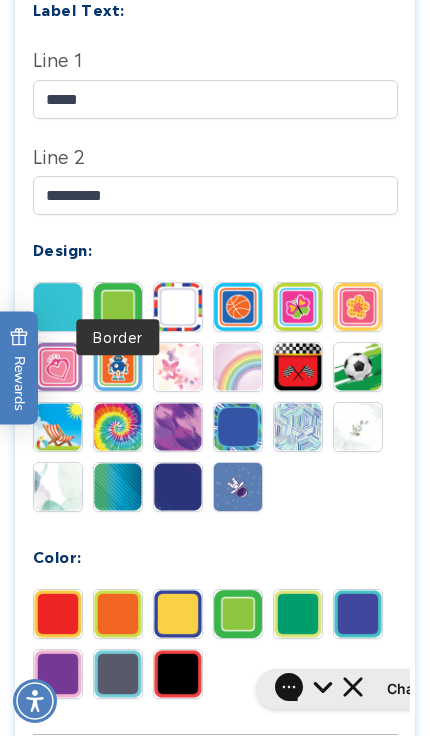 scroll, scrollTop: 934, scrollLeft: 0, axis: vertical 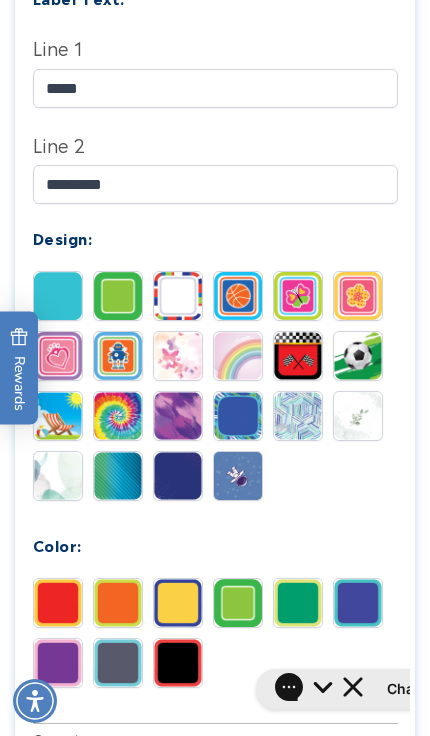 click at bounding box center [58, 663] 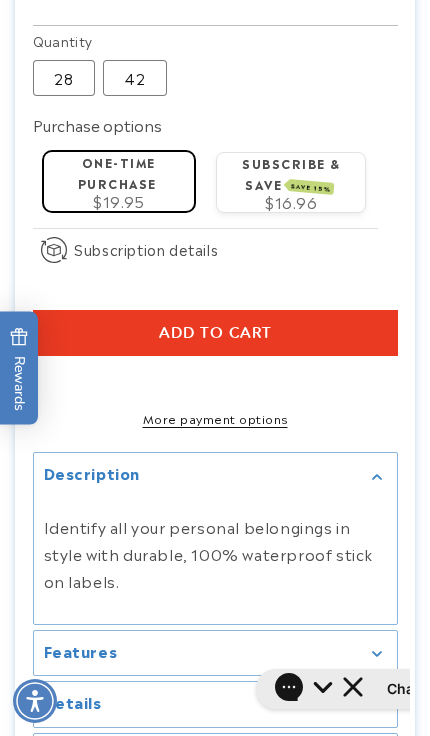 scroll, scrollTop: 1646, scrollLeft: 0, axis: vertical 